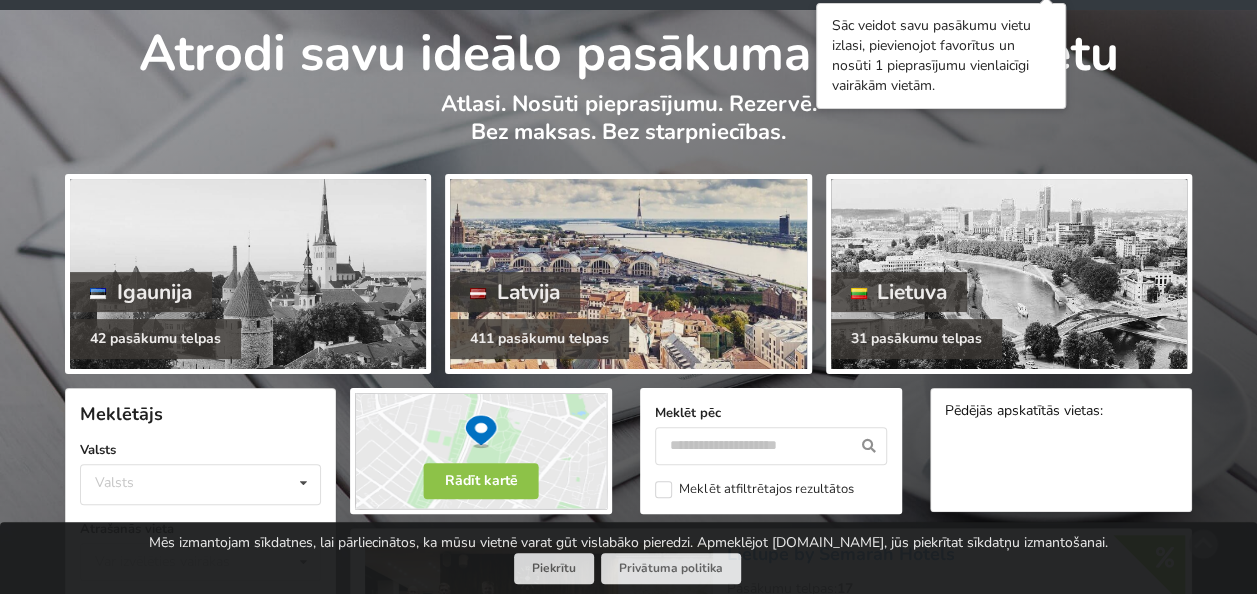 scroll, scrollTop: 100, scrollLeft: 0, axis: vertical 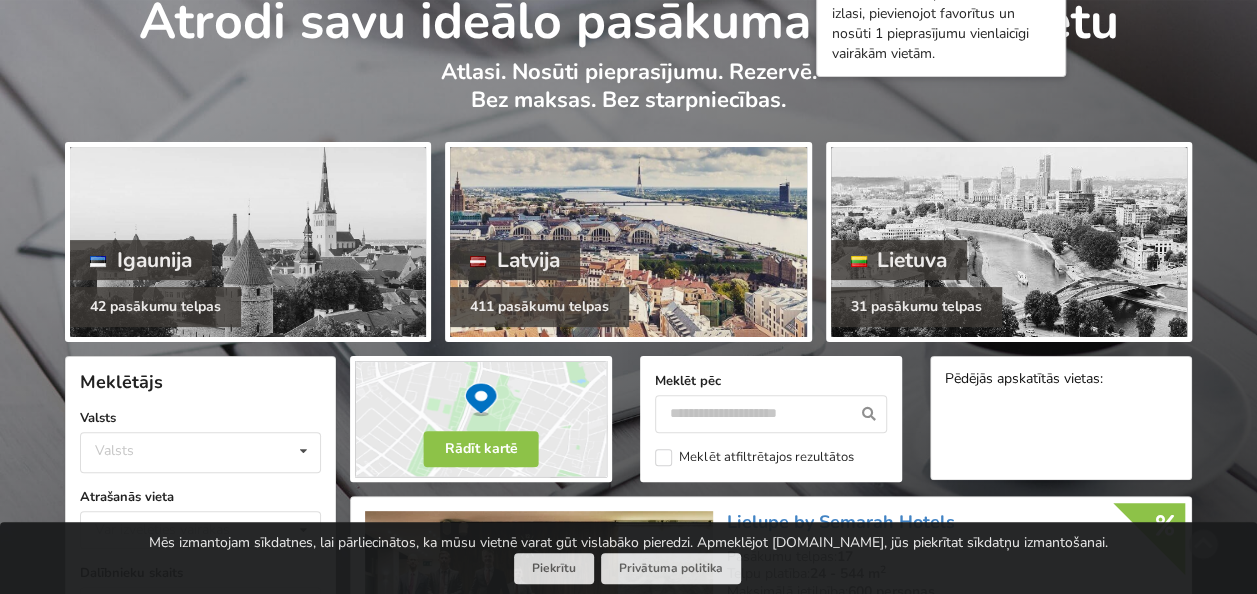 click at bounding box center (628, 242) 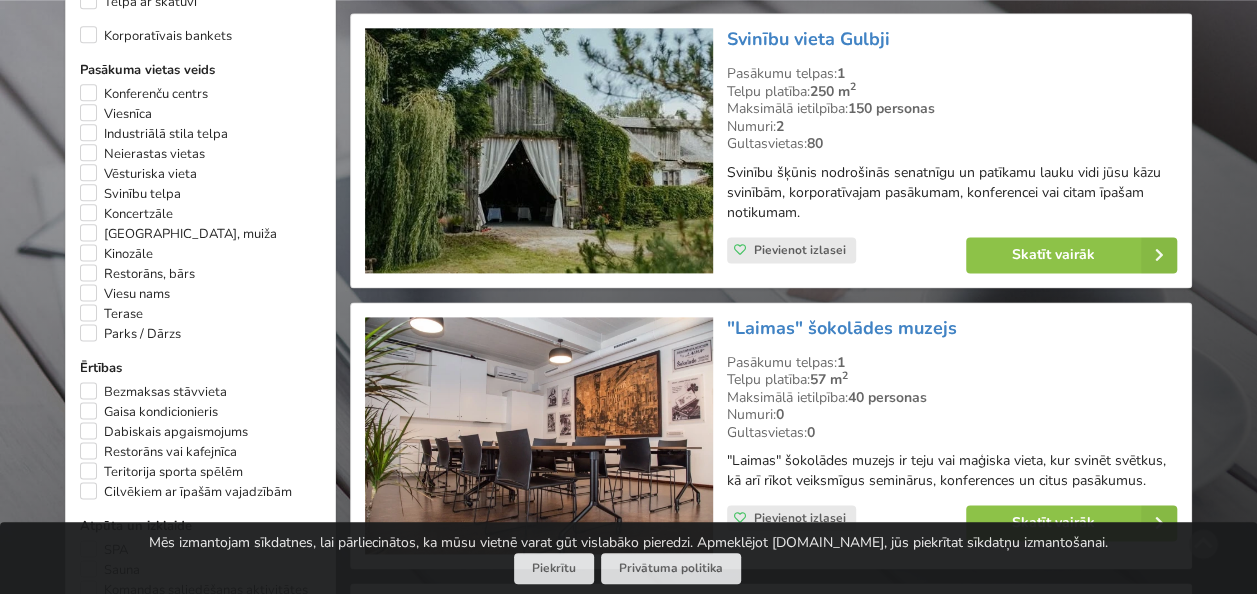 scroll, scrollTop: 1300, scrollLeft: 0, axis: vertical 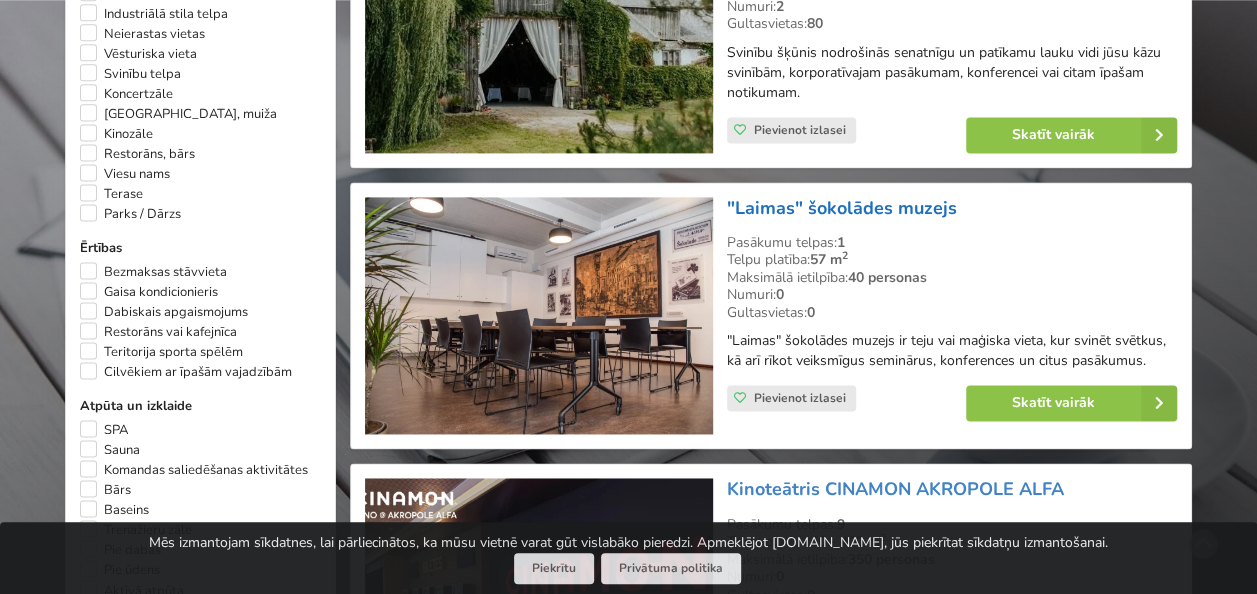 click on ""Laimas" šokolādes muzejs" at bounding box center (842, 208) 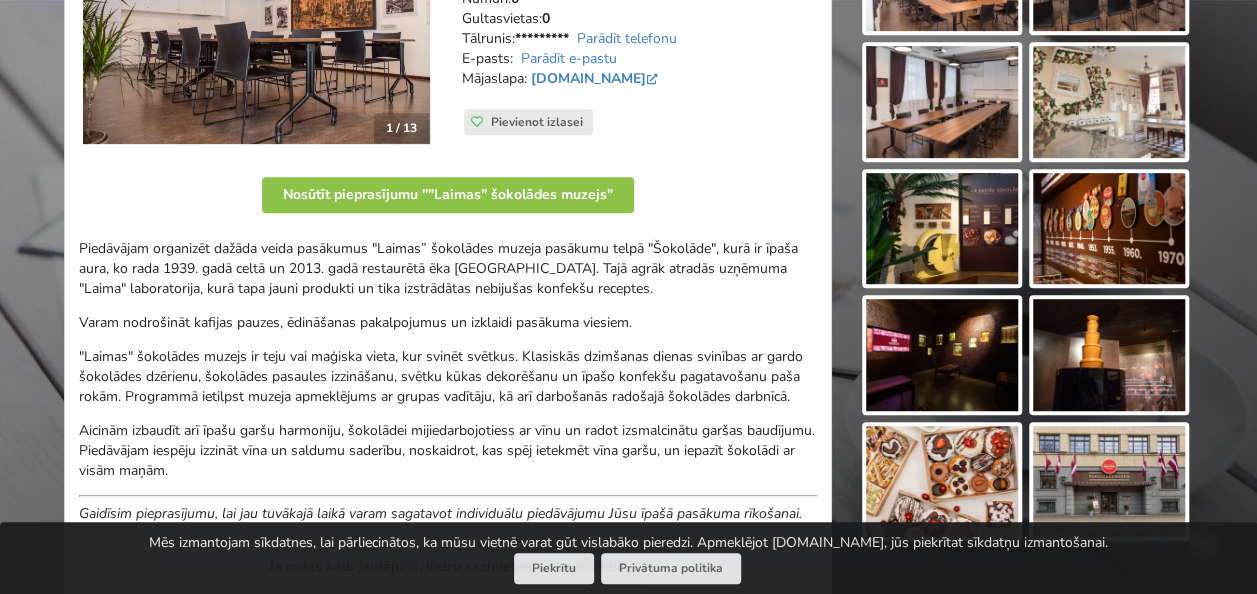 scroll, scrollTop: 300, scrollLeft: 0, axis: vertical 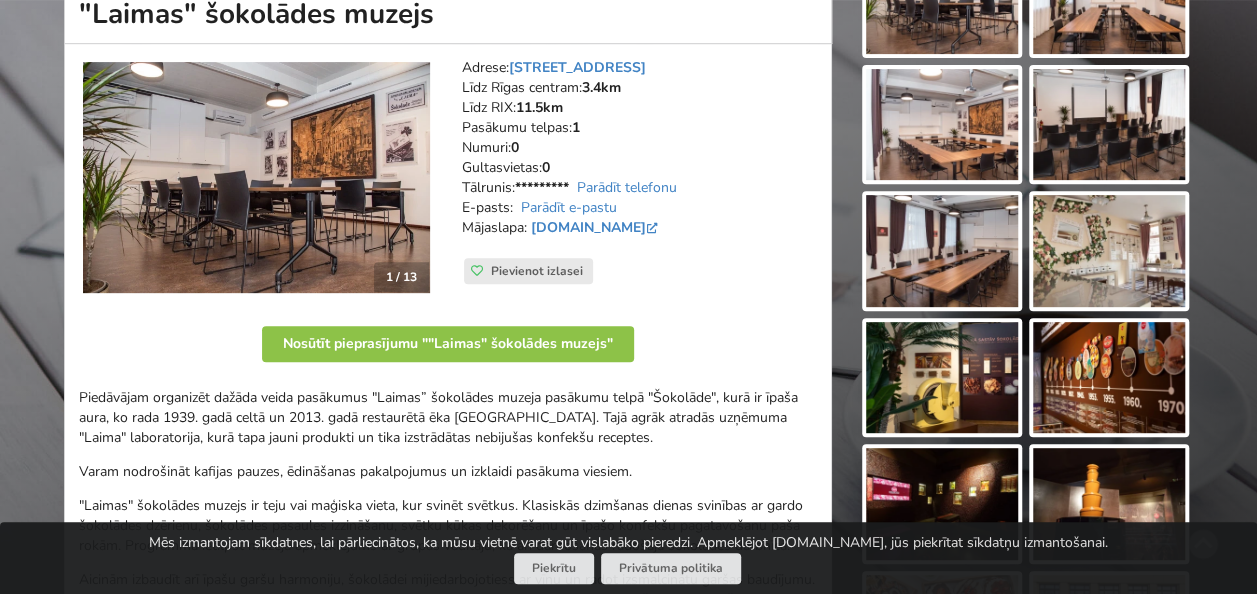 click on "1 / 13" at bounding box center [401, 277] 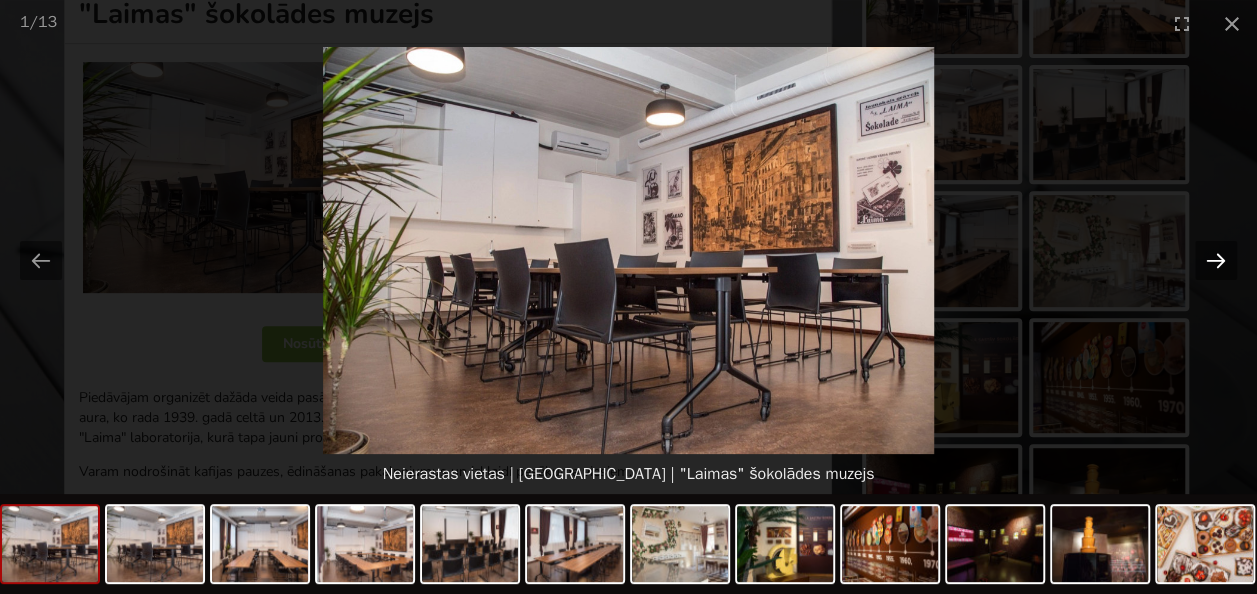 click at bounding box center [1216, 260] 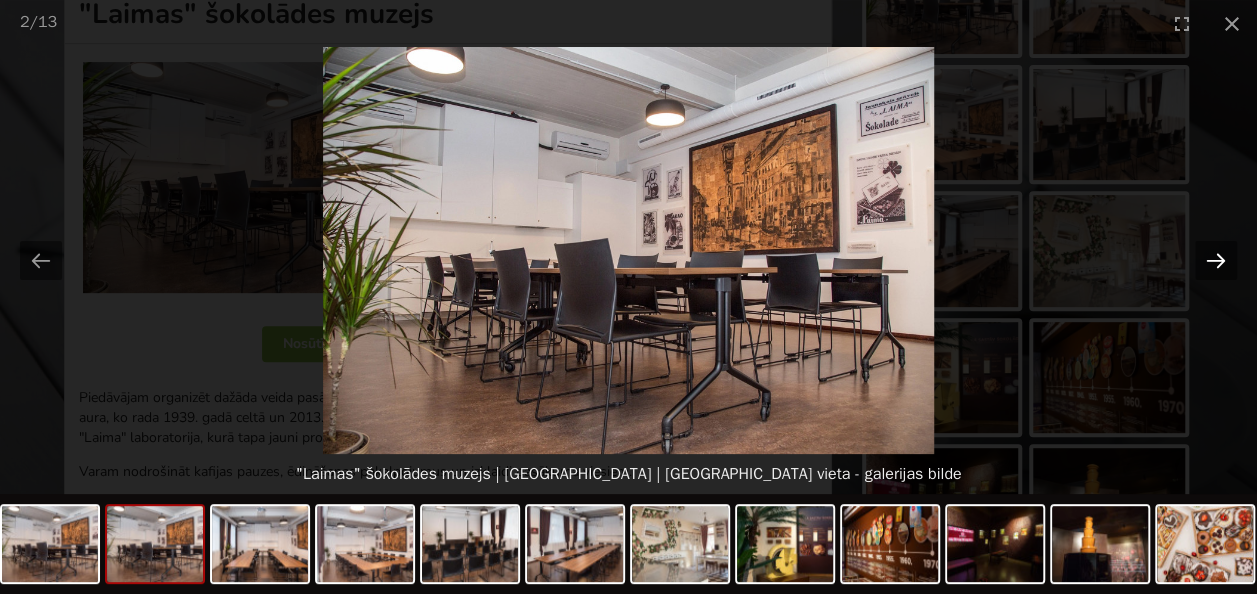 click at bounding box center (1216, 260) 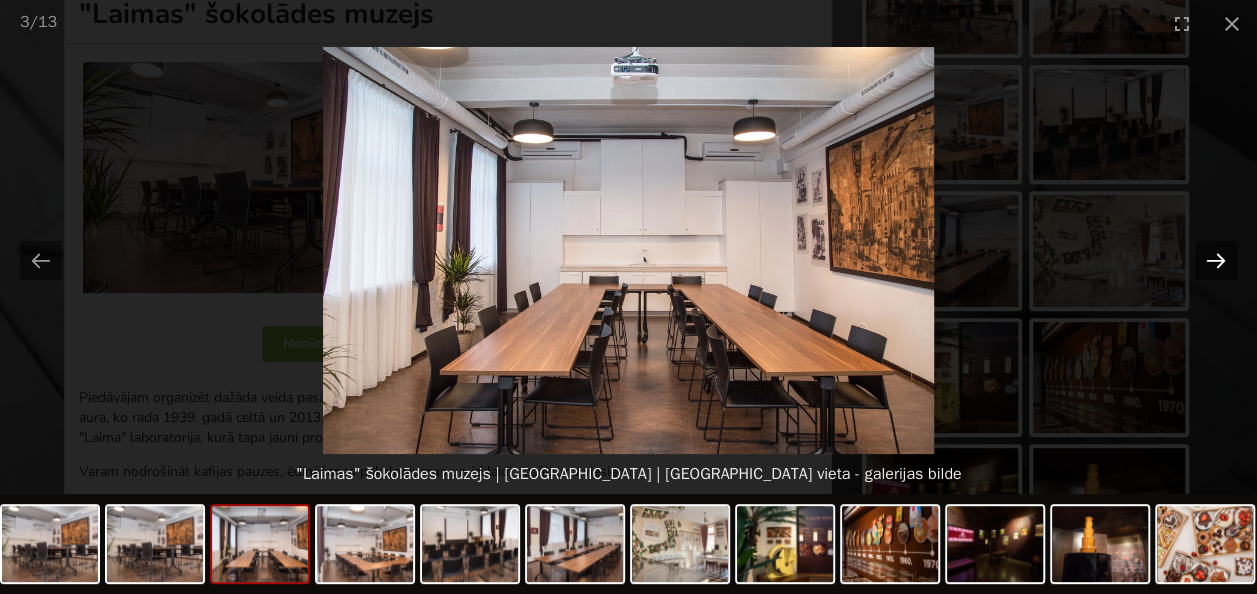 click at bounding box center (1216, 260) 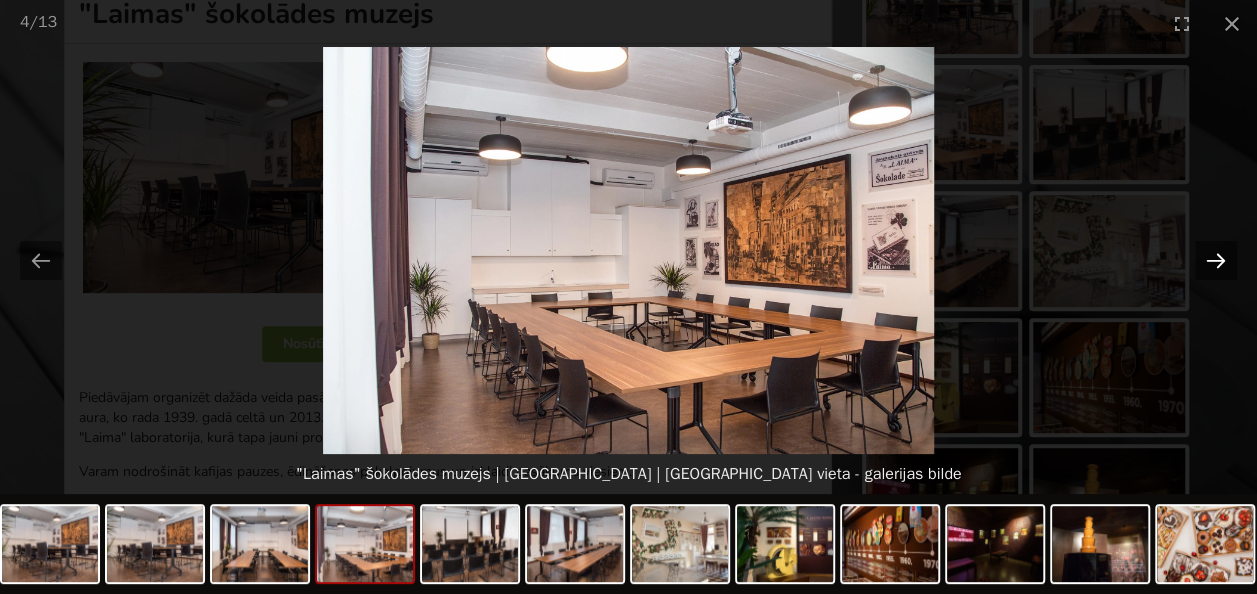 click at bounding box center [1216, 260] 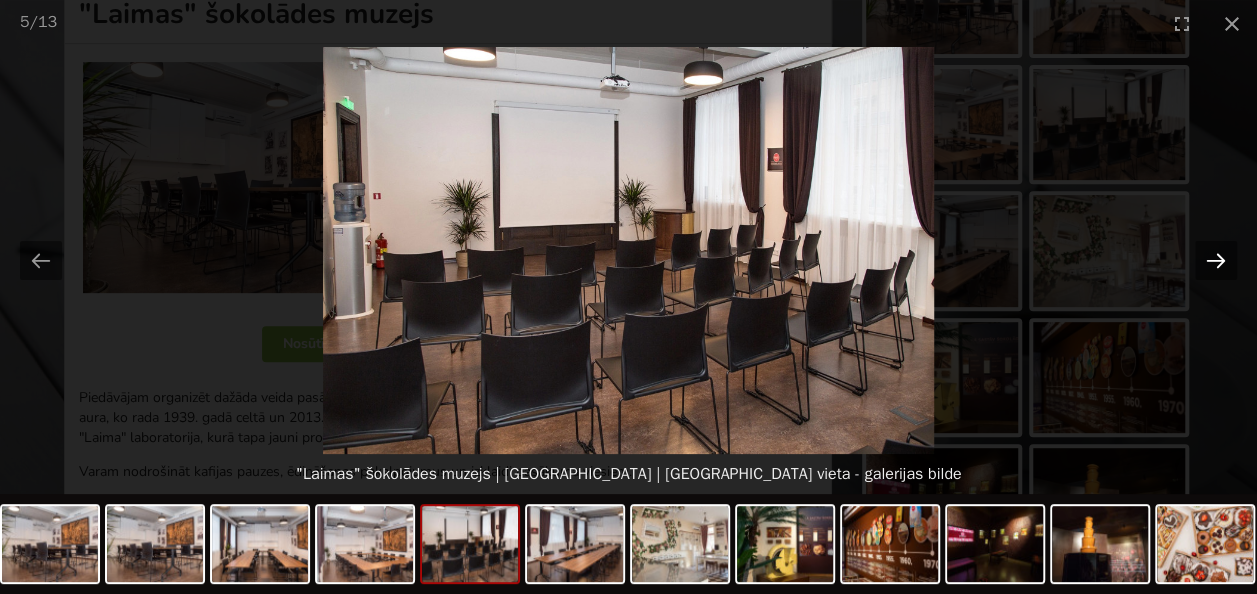 click at bounding box center (1216, 260) 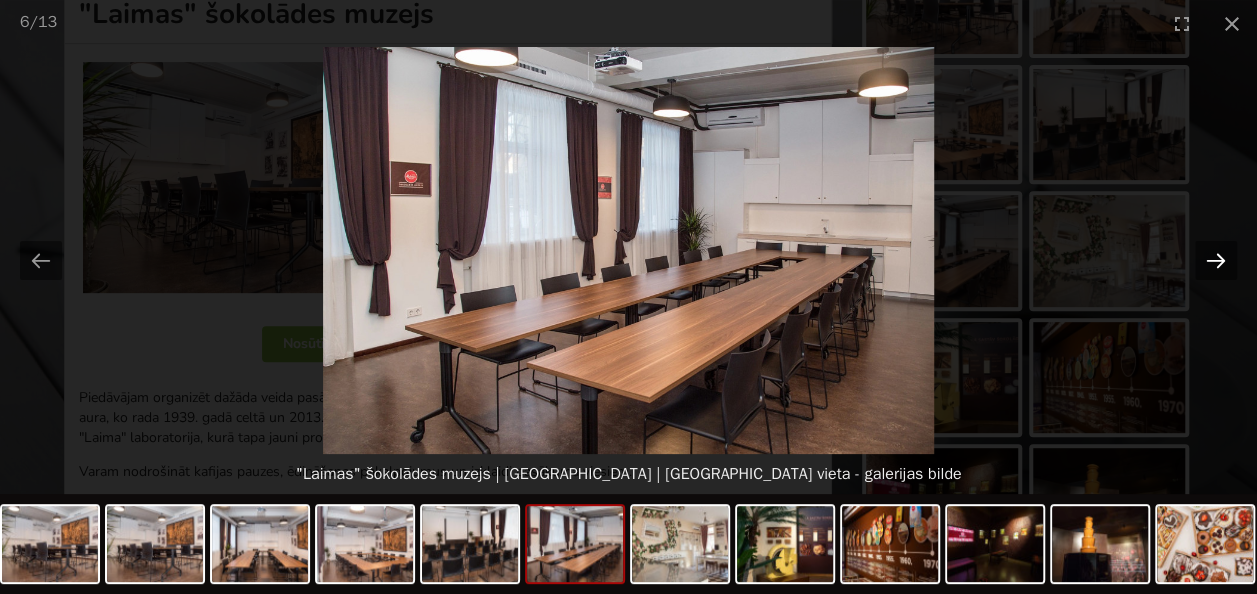 click at bounding box center [1216, 260] 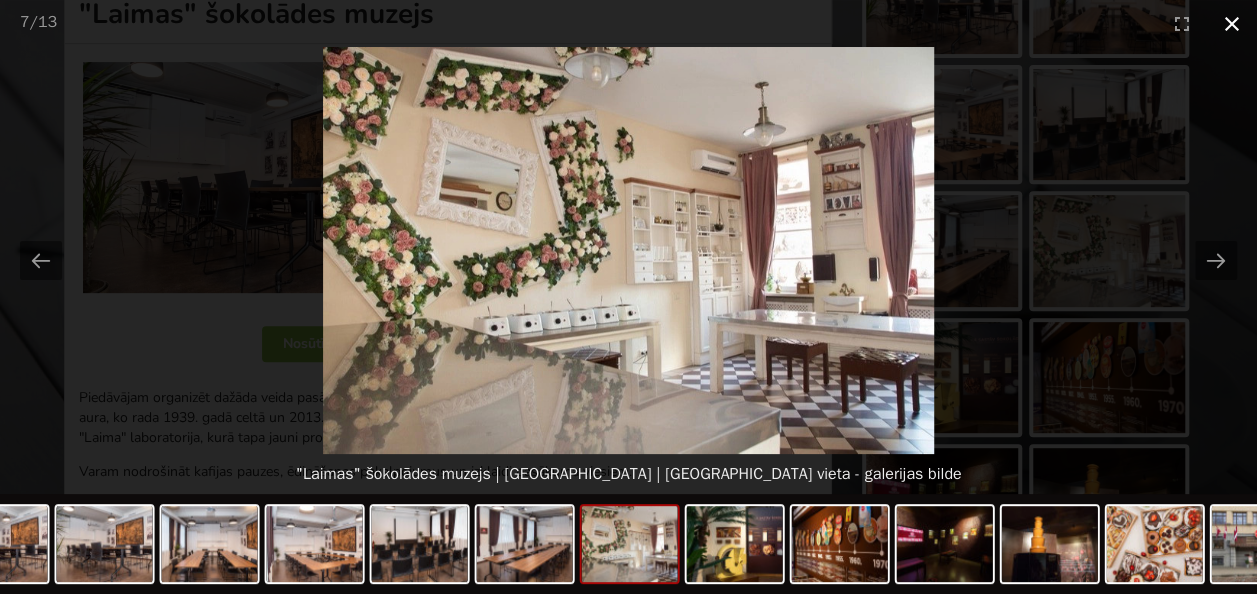 click at bounding box center [1232, 23] 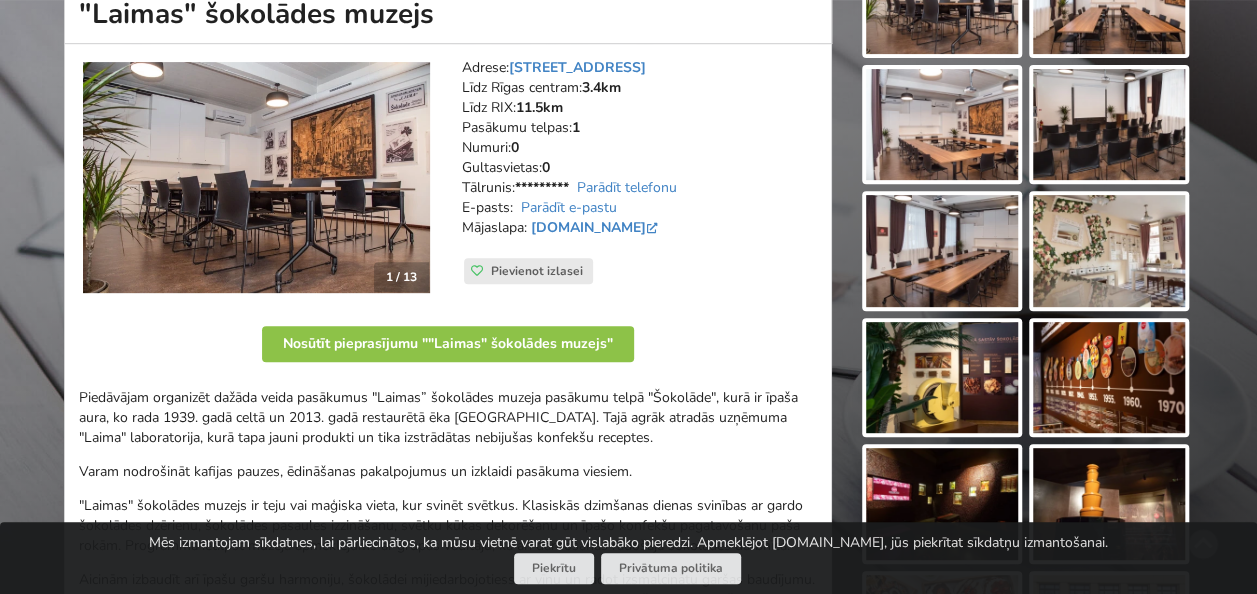 scroll, scrollTop: 200, scrollLeft: 0, axis: vertical 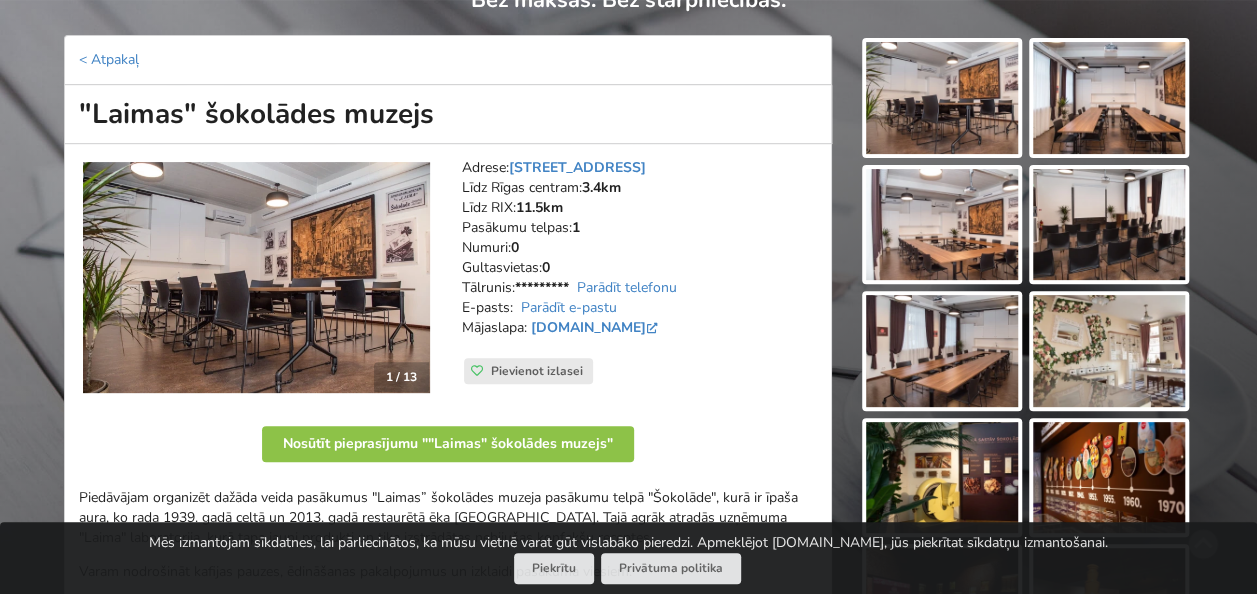 click on "Pasākumu vietas
Karte
Kā tas strādā?
Sadarbība
Latviešu
English
Русский
Pēdējās apskatītās vietas:
Meklētājs
0
Meklētājs
0
0" at bounding box center (628, 97) 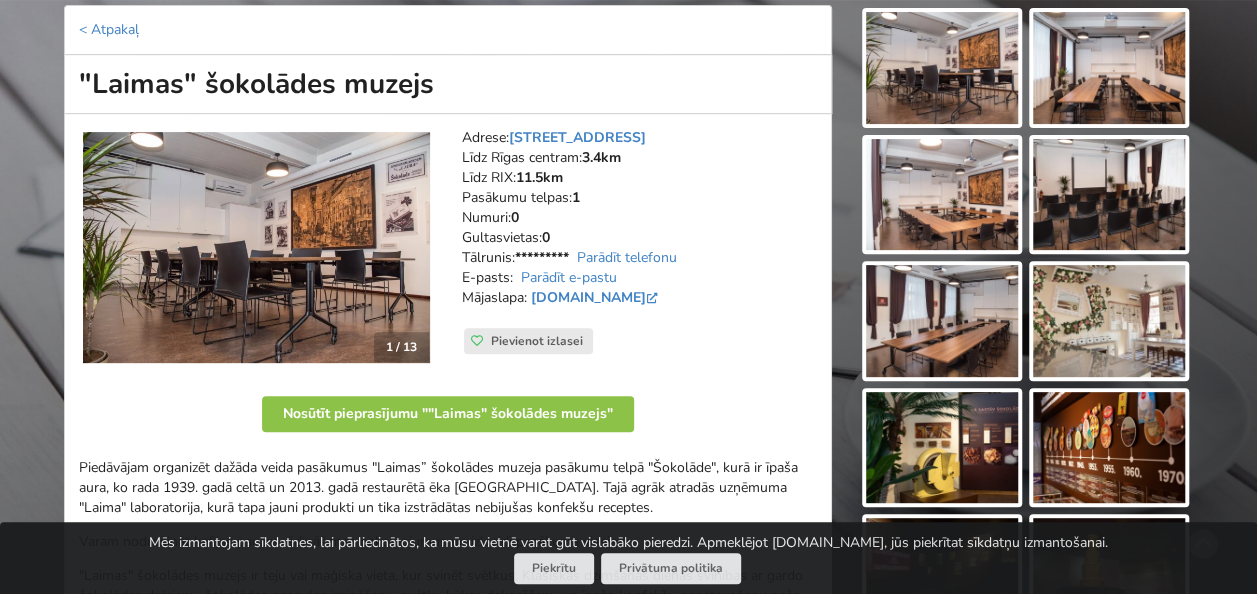 scroll, scrollTop: 200, scrollLeft: 0, axis: vertical 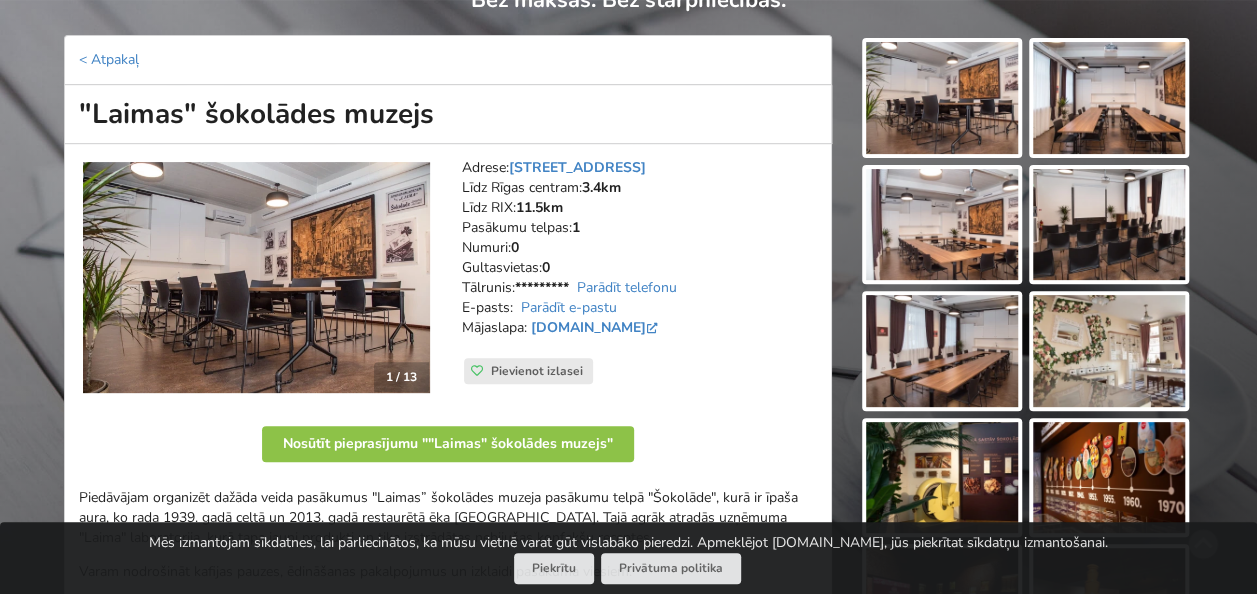 click on "Atrodi savu ideālo pasākuma norises vietu
Atlasi. Nosūti pieprasījumu. Rezervē. Bez maksas. Bez starpniecības." at bounding box center [628, -44] 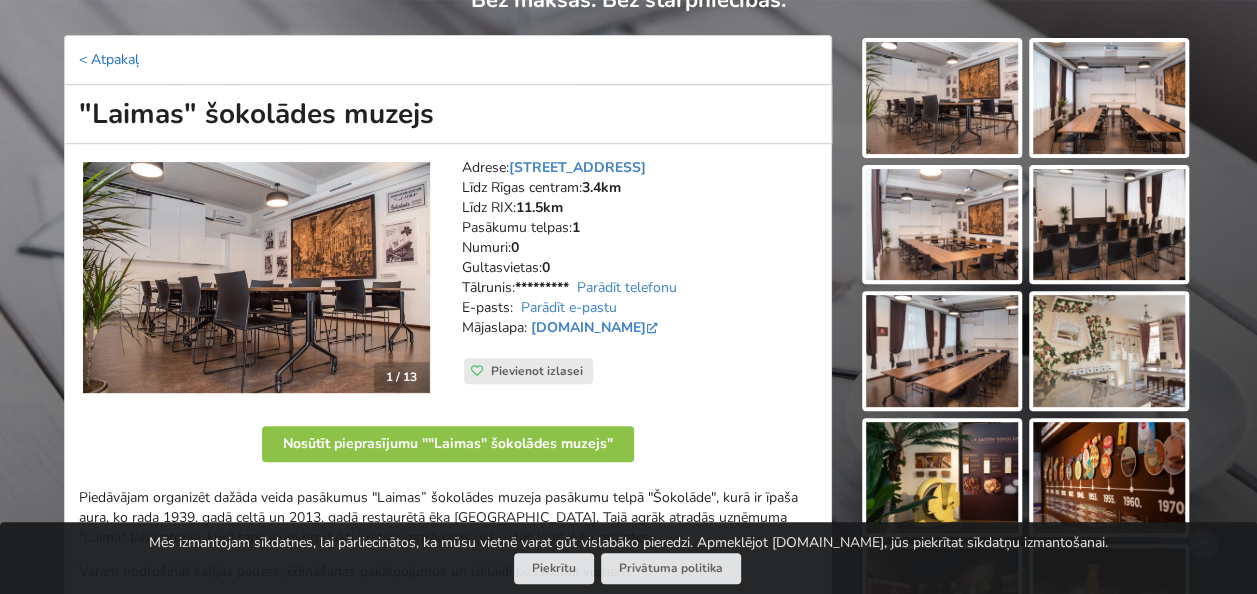 click on "< Atpakaļ" at bounding box center [109, 59] 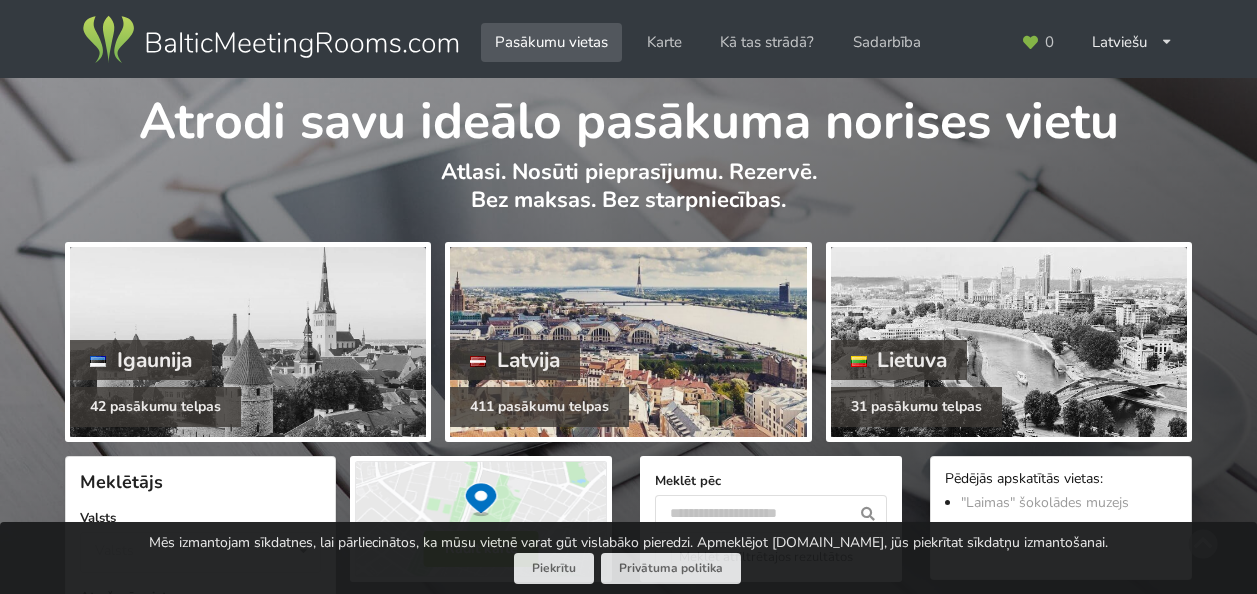 scroll, scrollTop: 0, scrollLeft: 0, axis: both 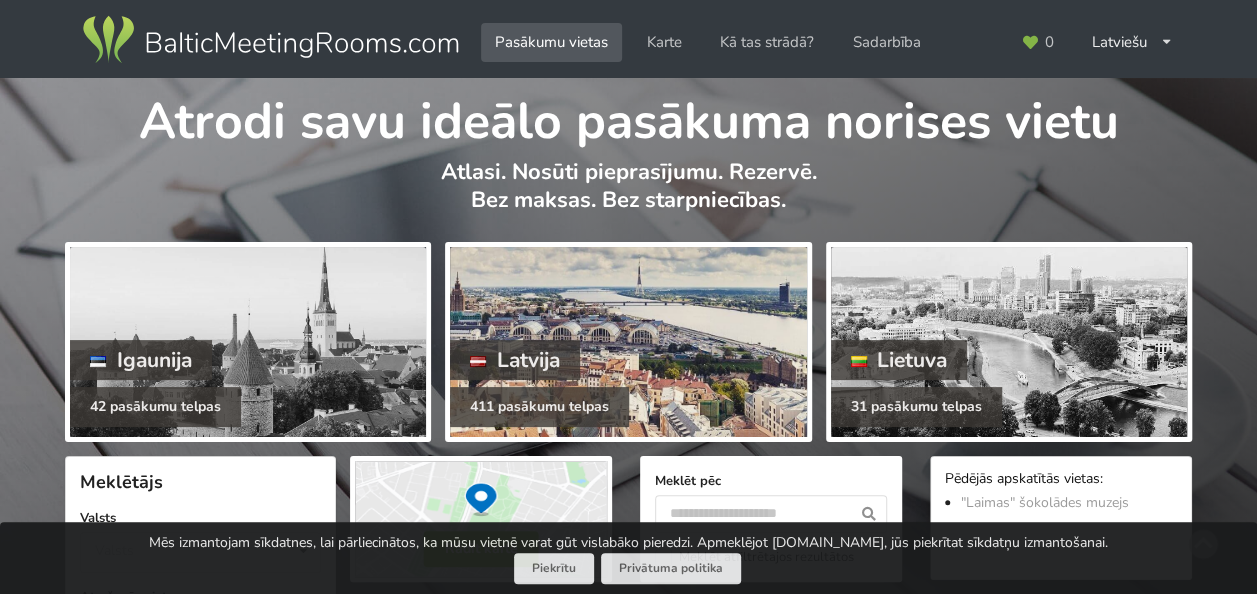 click on "Latvija" at bounding box center (515, 360) 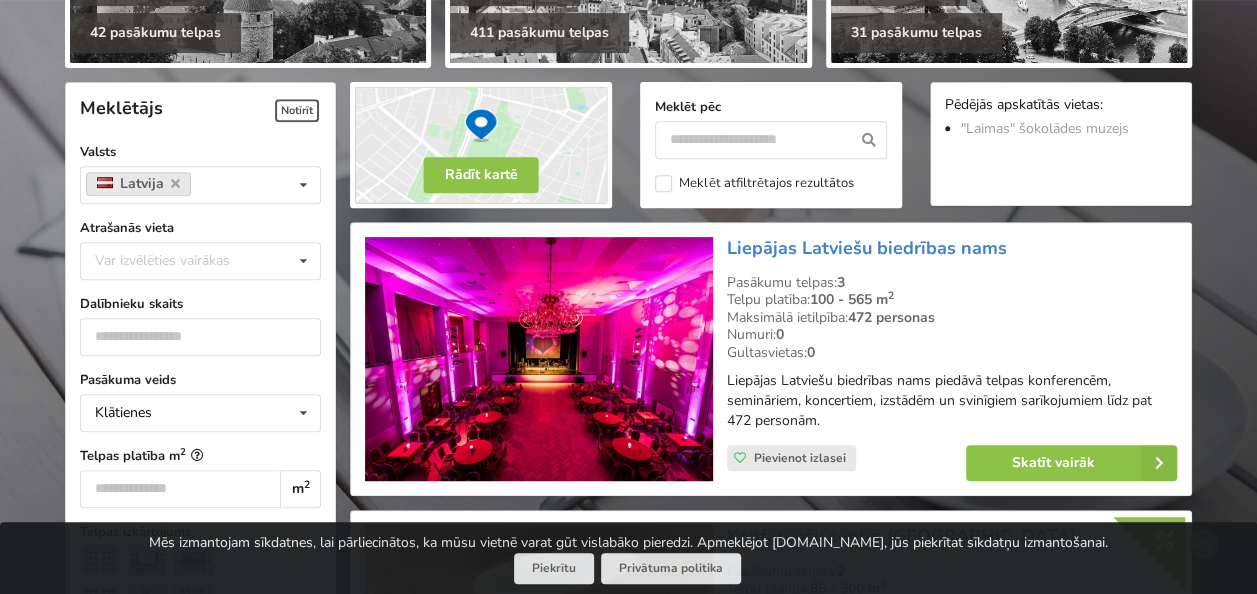 scroll, scrollTop: 0, scrollLeft: 0, axis: both 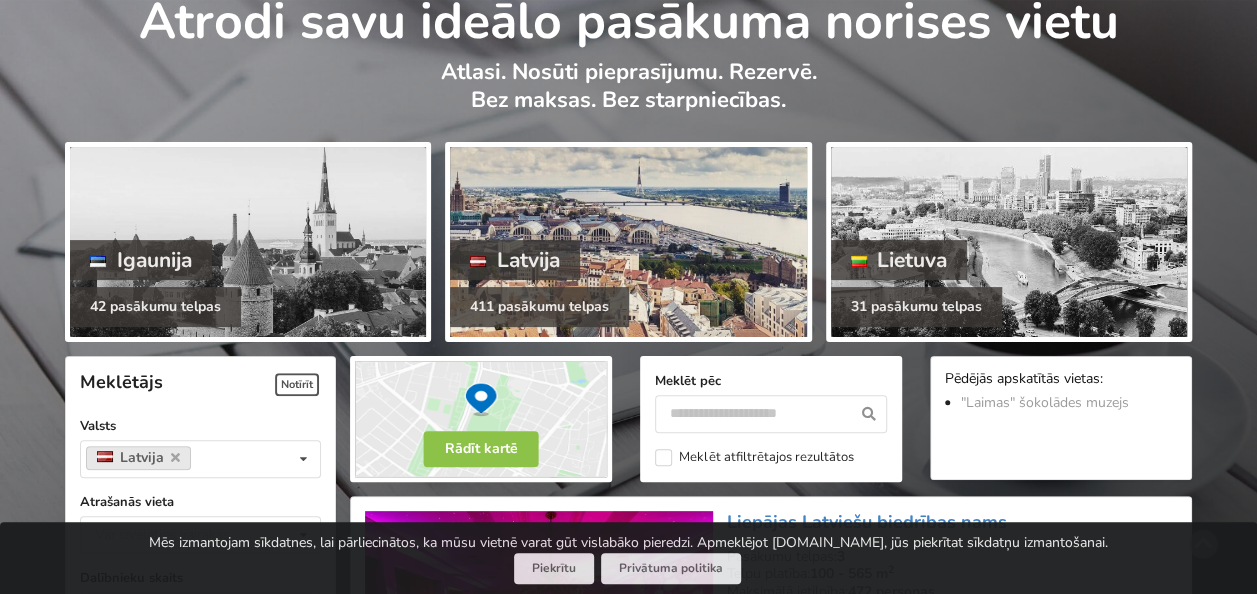 click at bounding box center (628, 242) 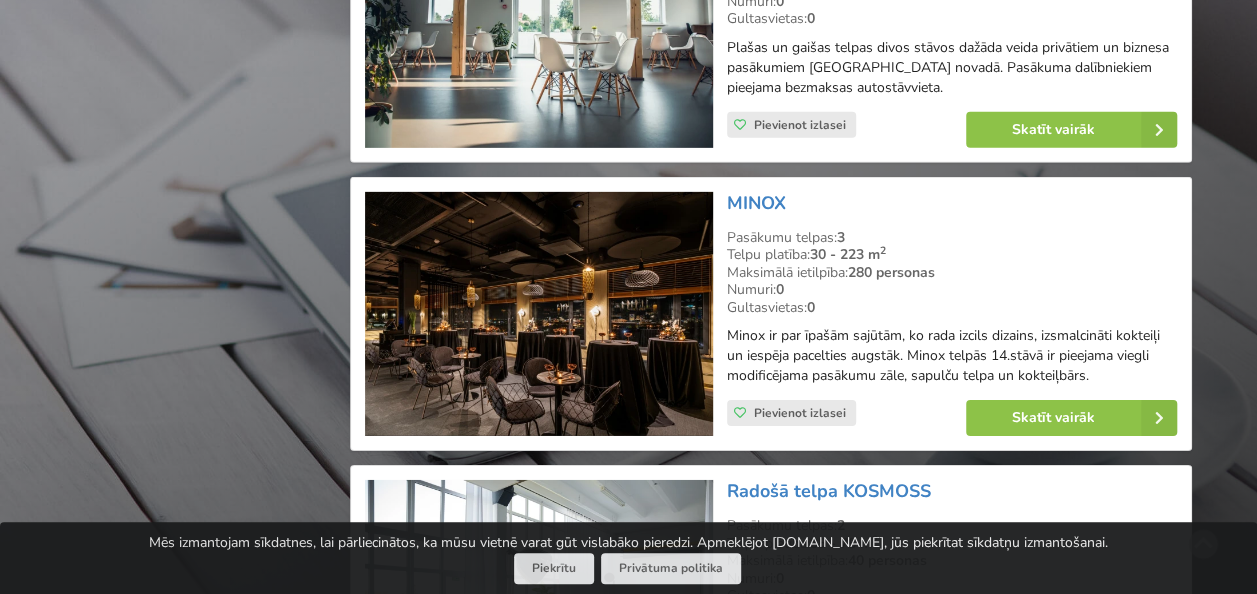 scroll, scrollTop: 3300, scrollLeft: 0, axis: vertical 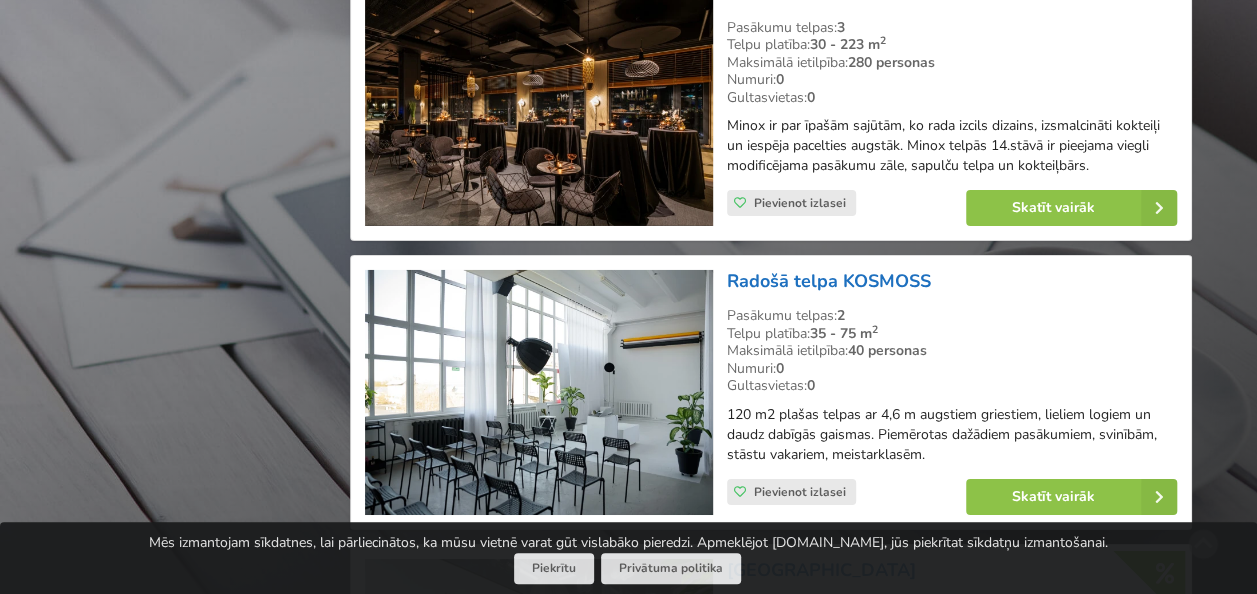 click on "Radošā telpa KOSMOSS" at bounding box center (829, 281) 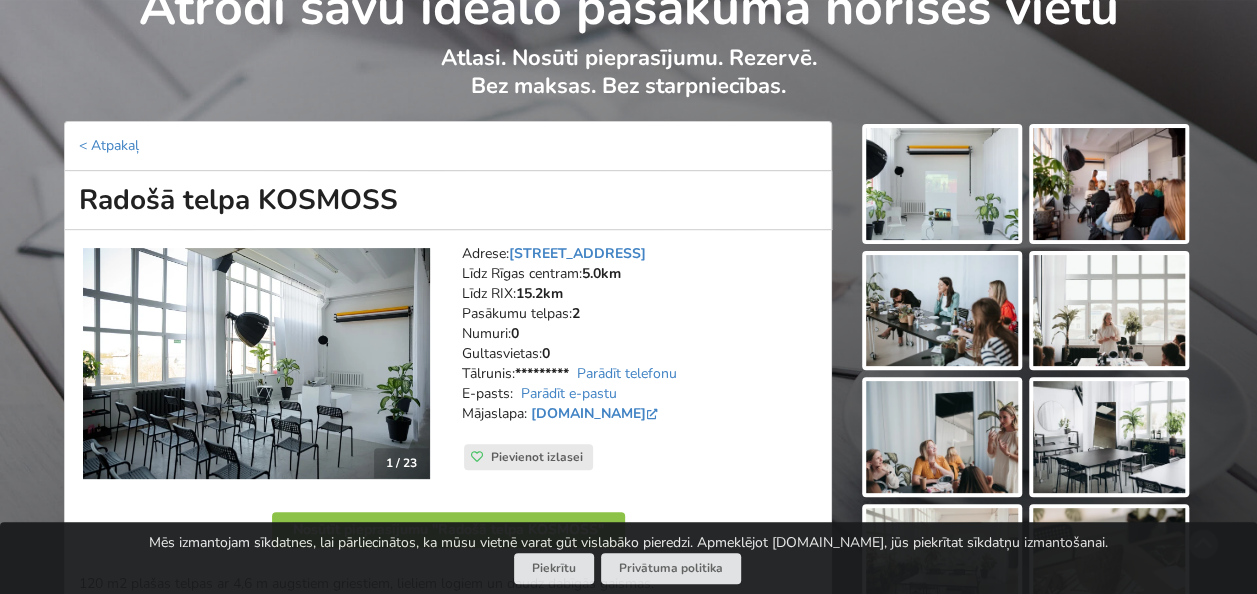 scroll, scrollTop: 200, scrollLeft: 0, axis: vertical 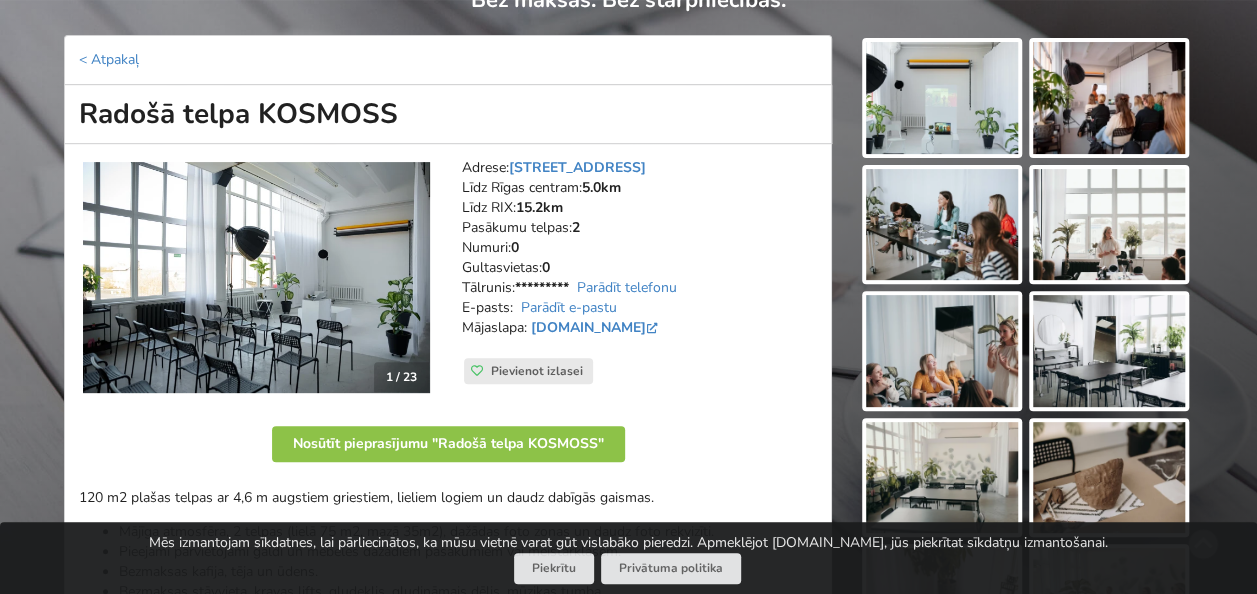 click at bounding box center (942, 98) 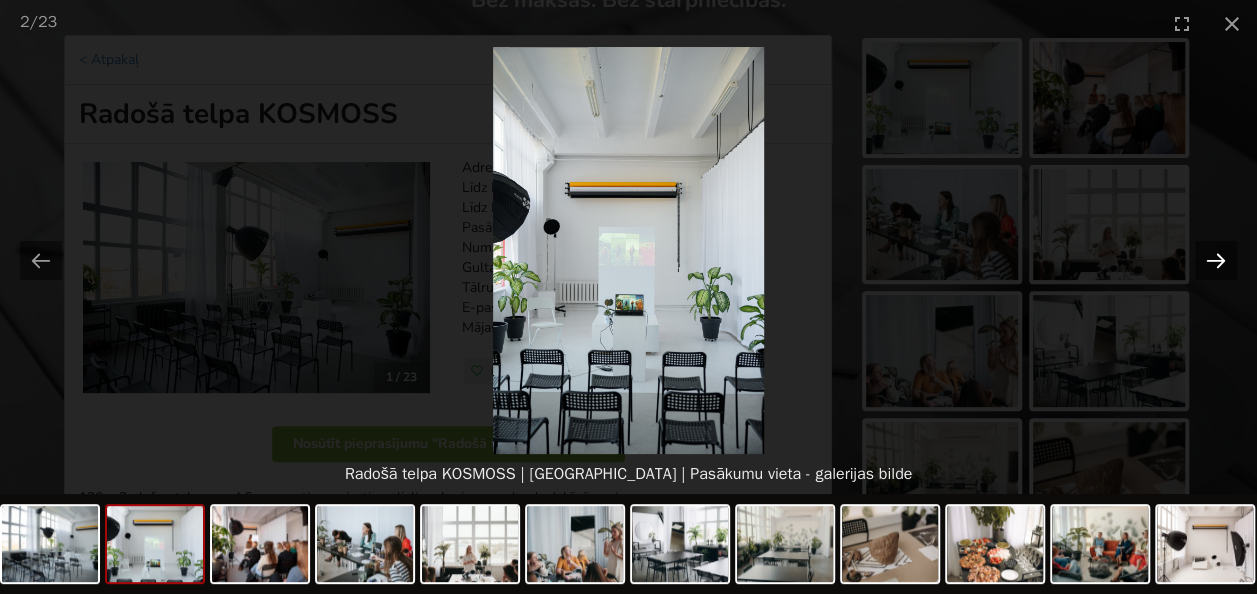 click at bounding box center (1216, 260) 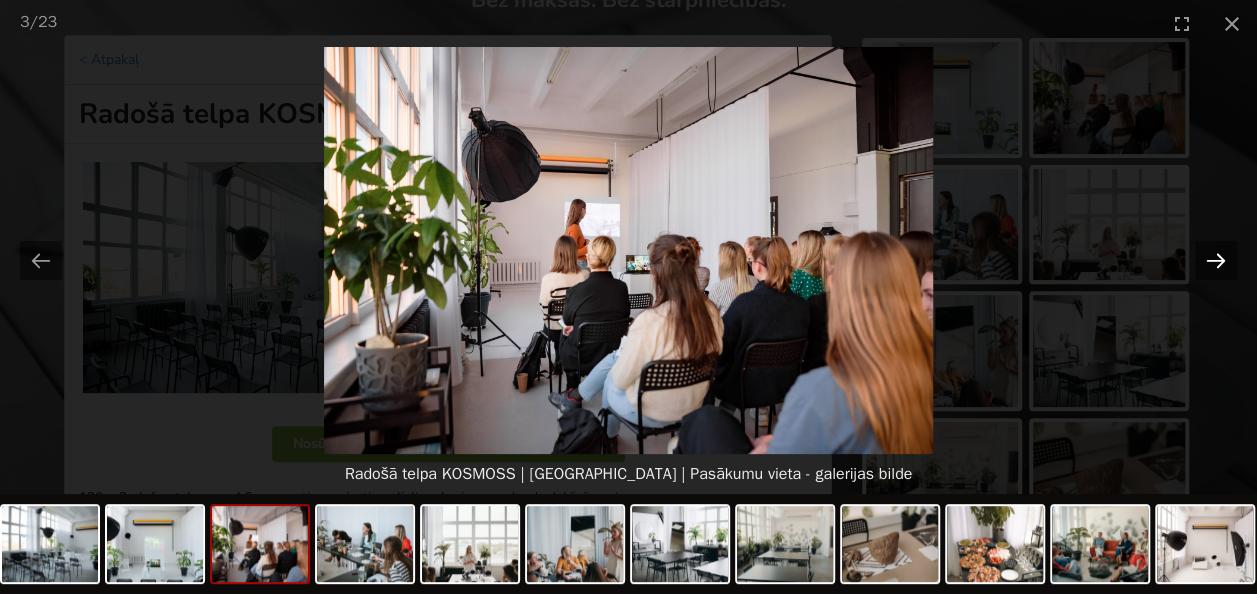 click at bounding box center (1216, 260) 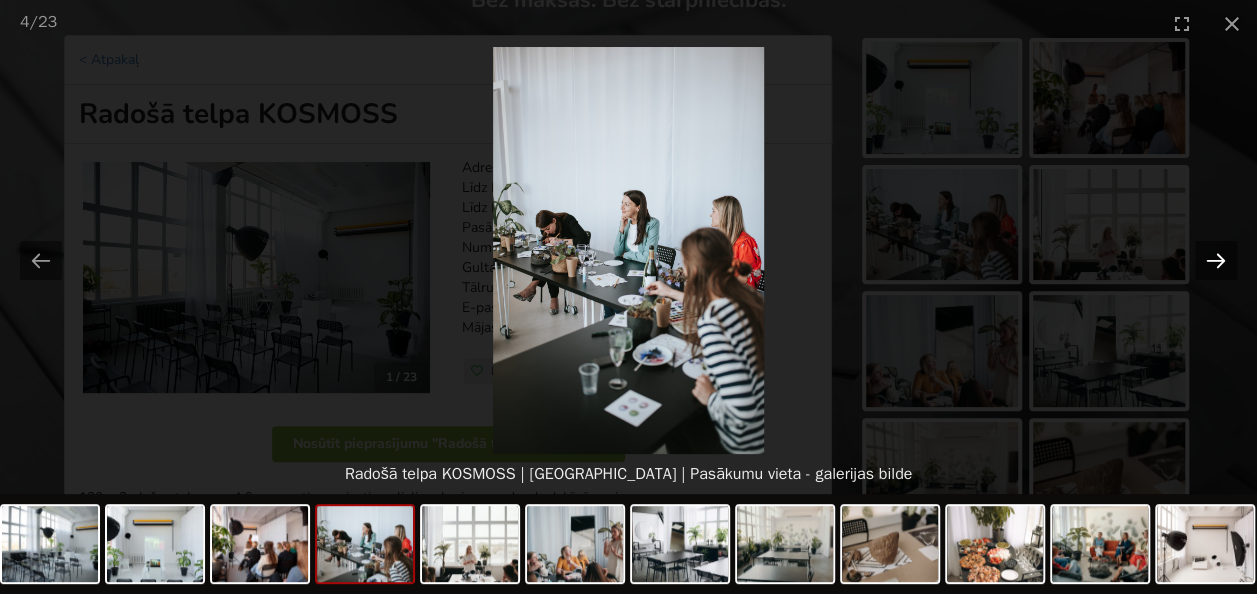 click at bounding box center (1216, 260) 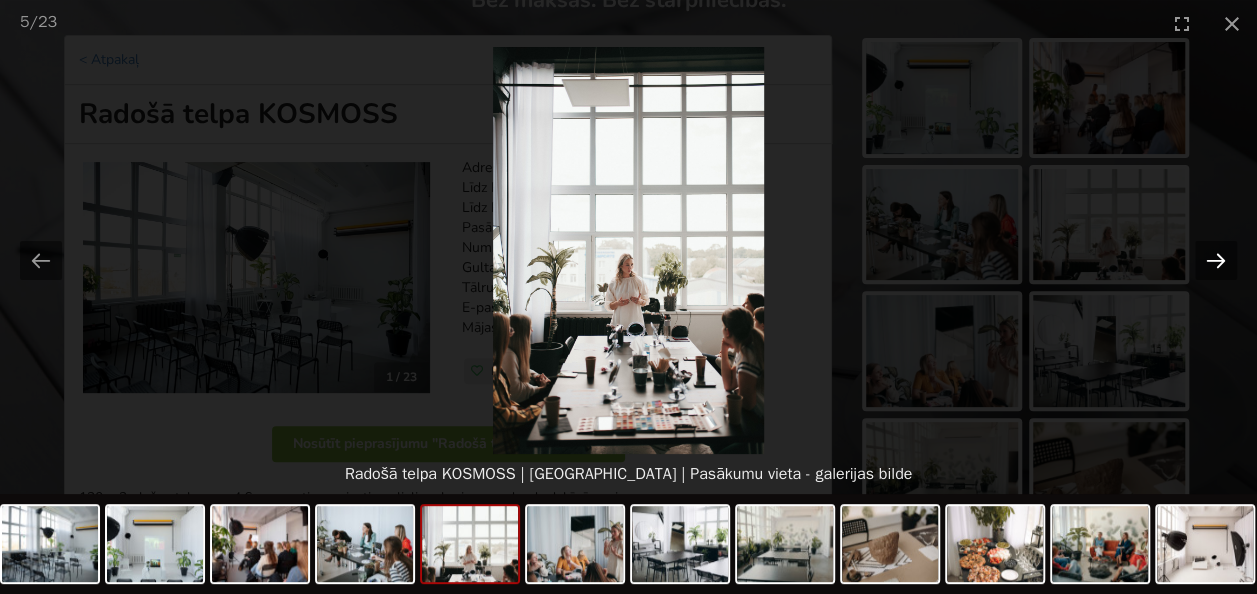 click at bounding box center [1216, 260] 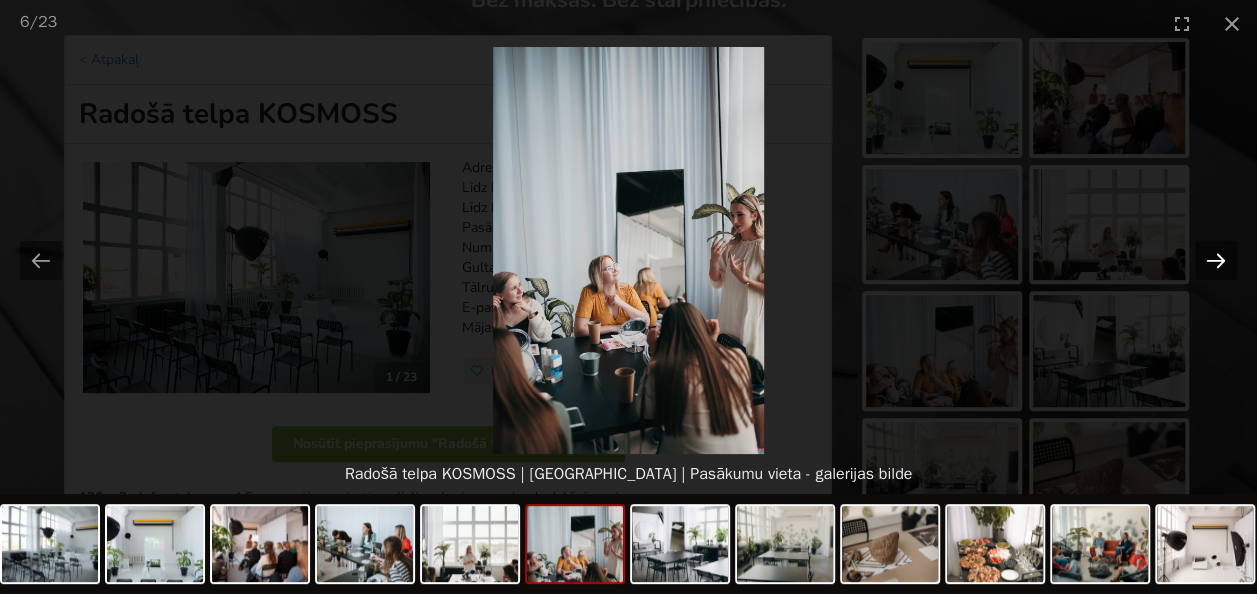click at bounding box center [1216, 260] 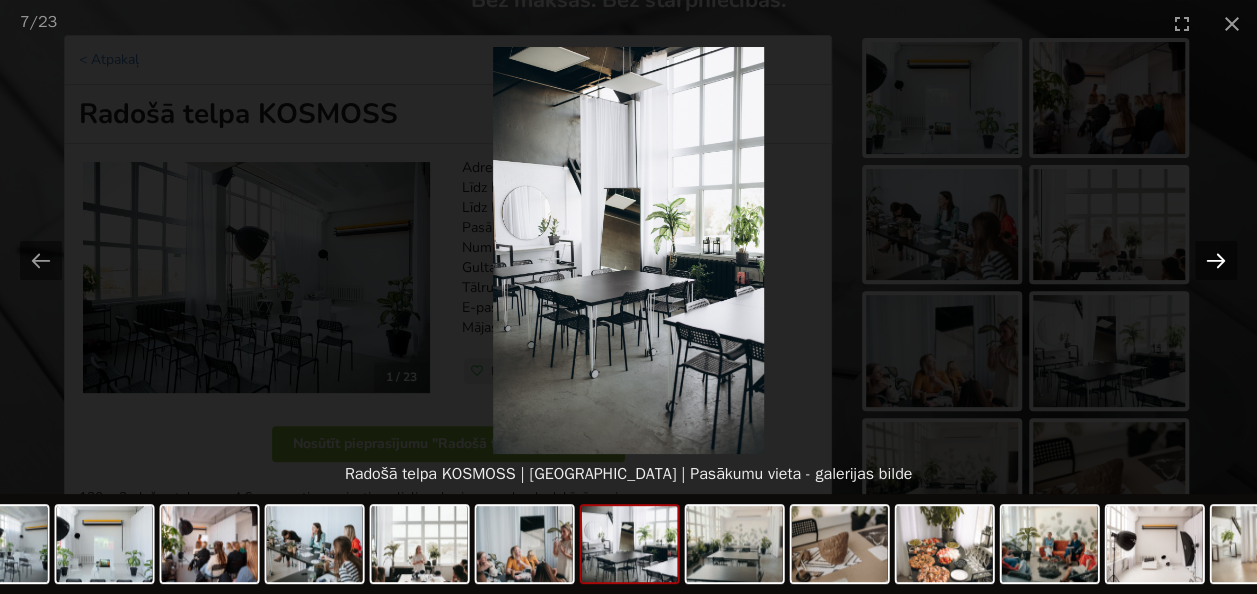 click at bounding box center [1216, 260] 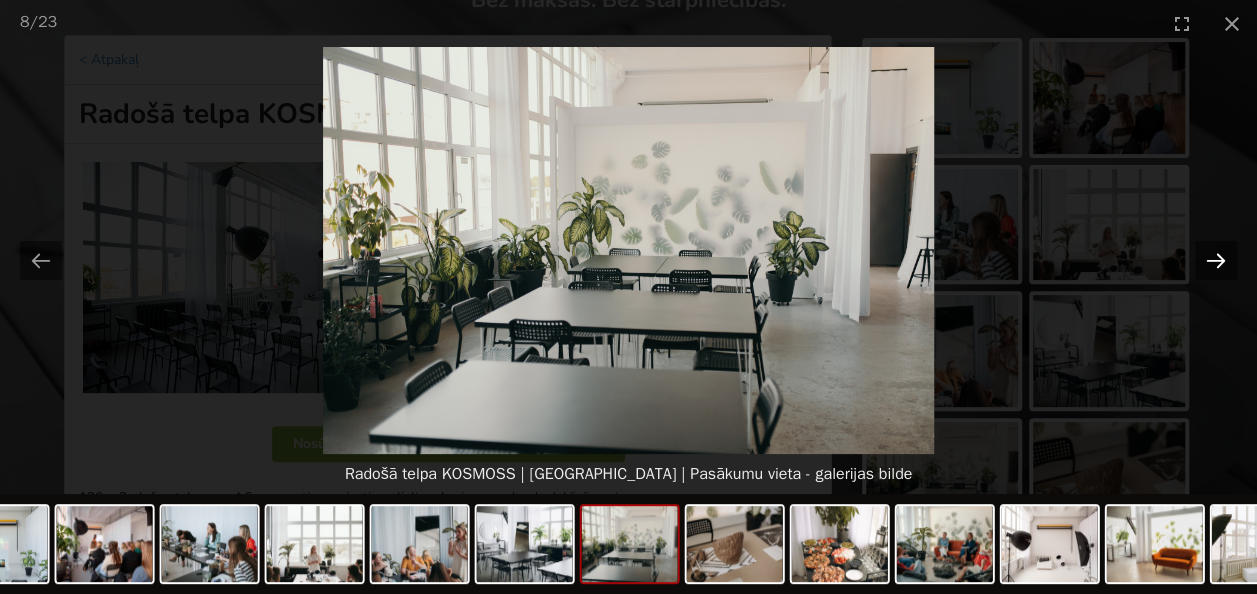 click at bounding box center (1216, 260) 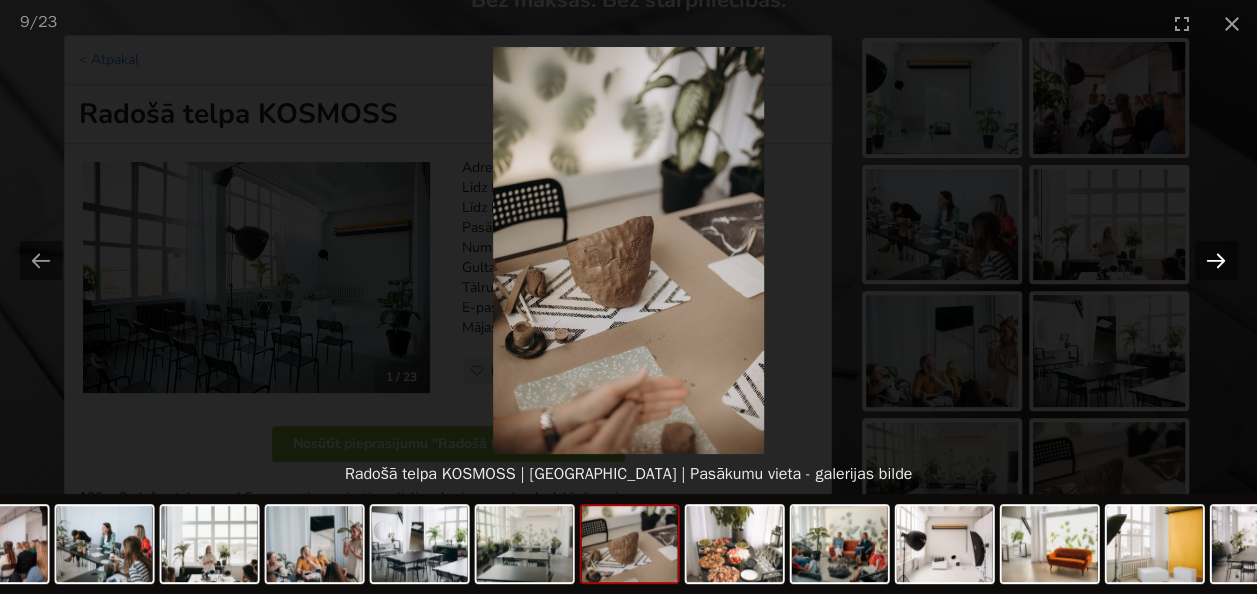 click at bounding box center (1216, 260) 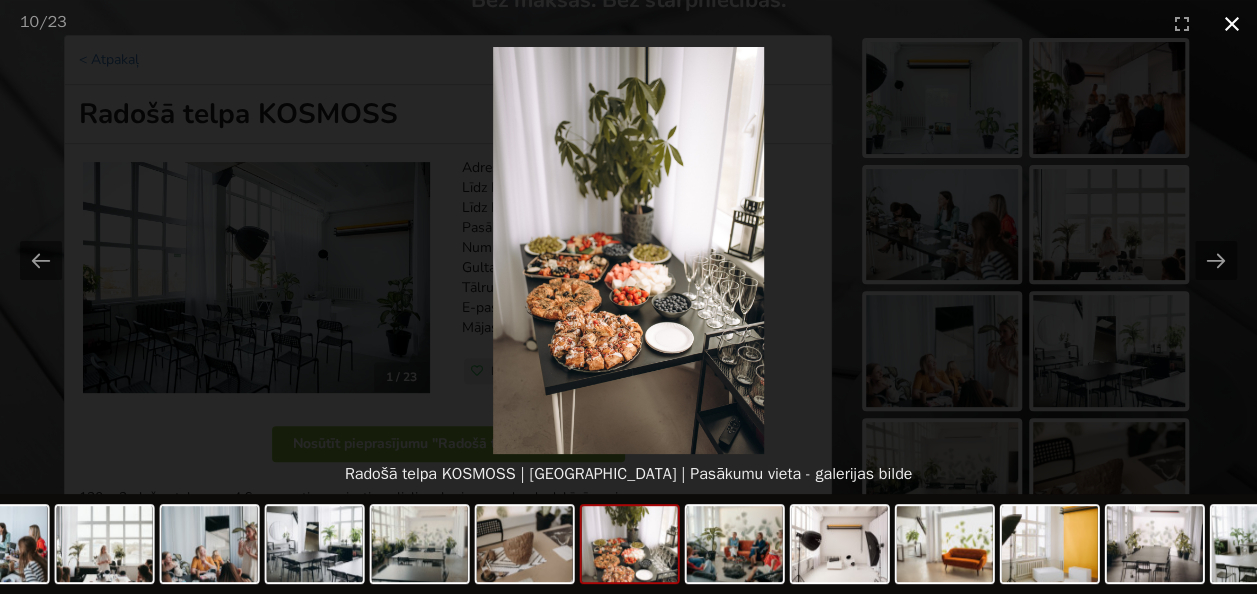 click at bounding box center [1232, 23] 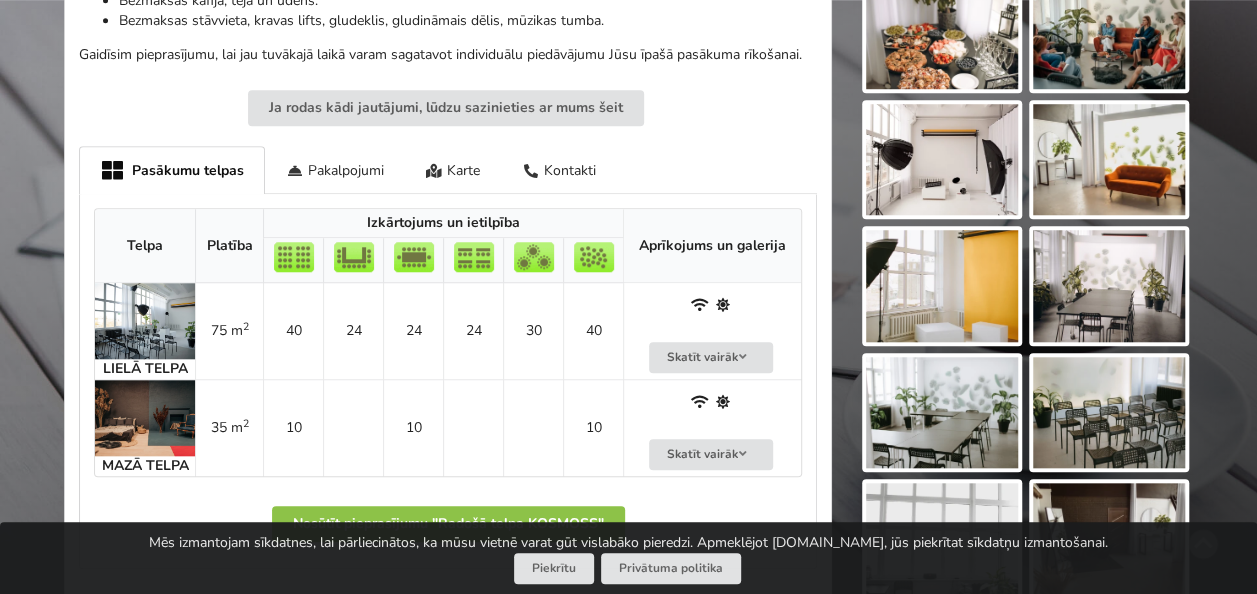 scroll, scrollTop: 700, scrollLeft: 0, axis: vertical 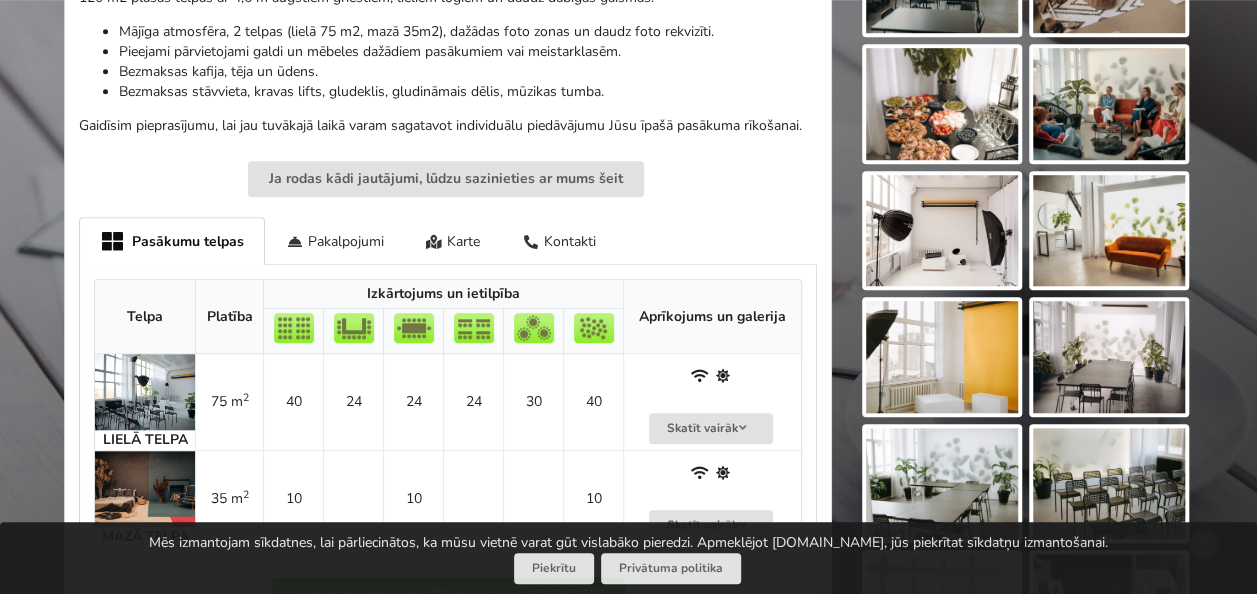 click on "Pasākumu vietas
Karte
Kā tas strādā?
Sadarbība
Latviešu
English
Русский
Pēdējās apskatītās vietas:
"Laimas" šokolādes muzejs
Meklētājs
0
Meklētājs
0
0" at bounding box center [628, -403] 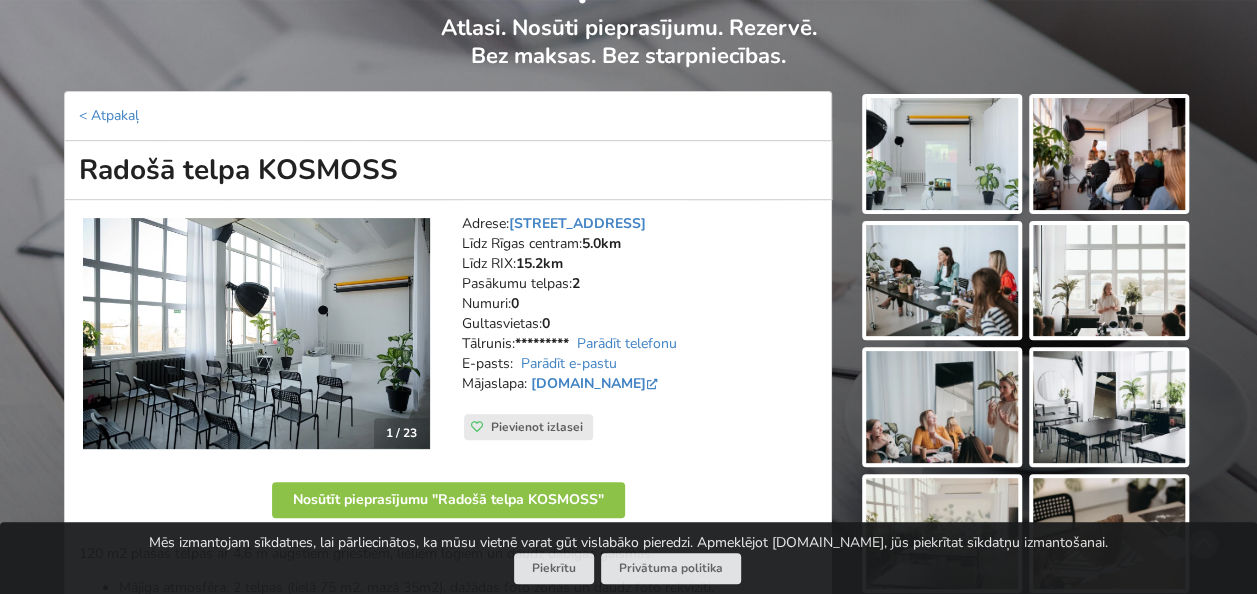 scroll, scrollTop: 0, scrollLeft: 0, axis: both 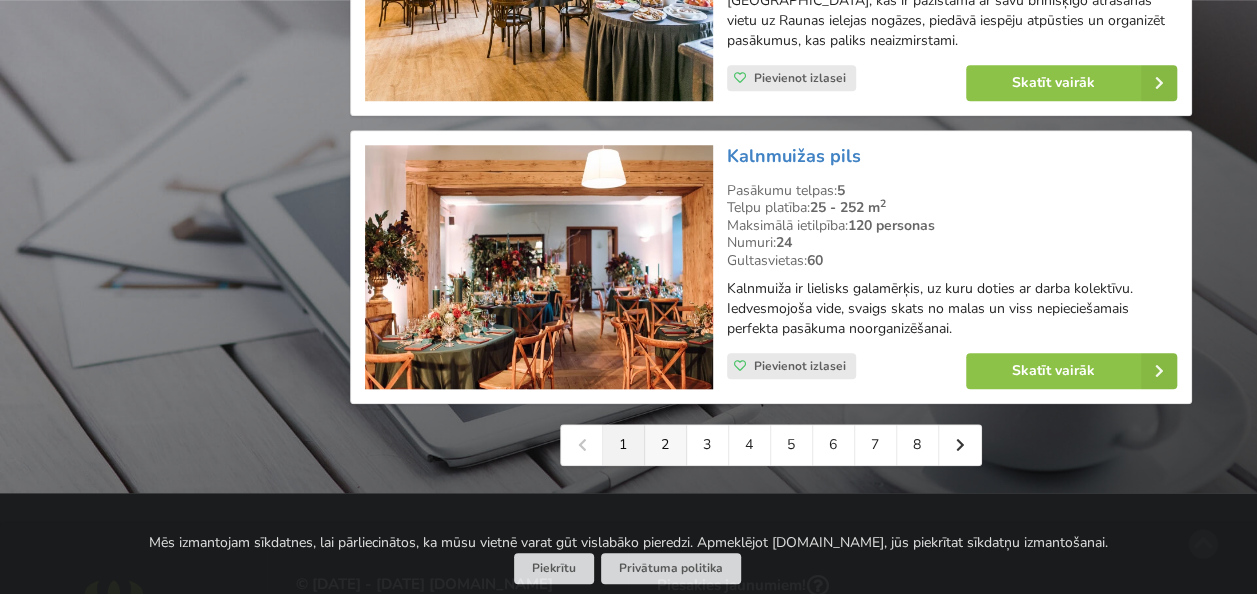 click on "2" at bounding box center [666, 445] 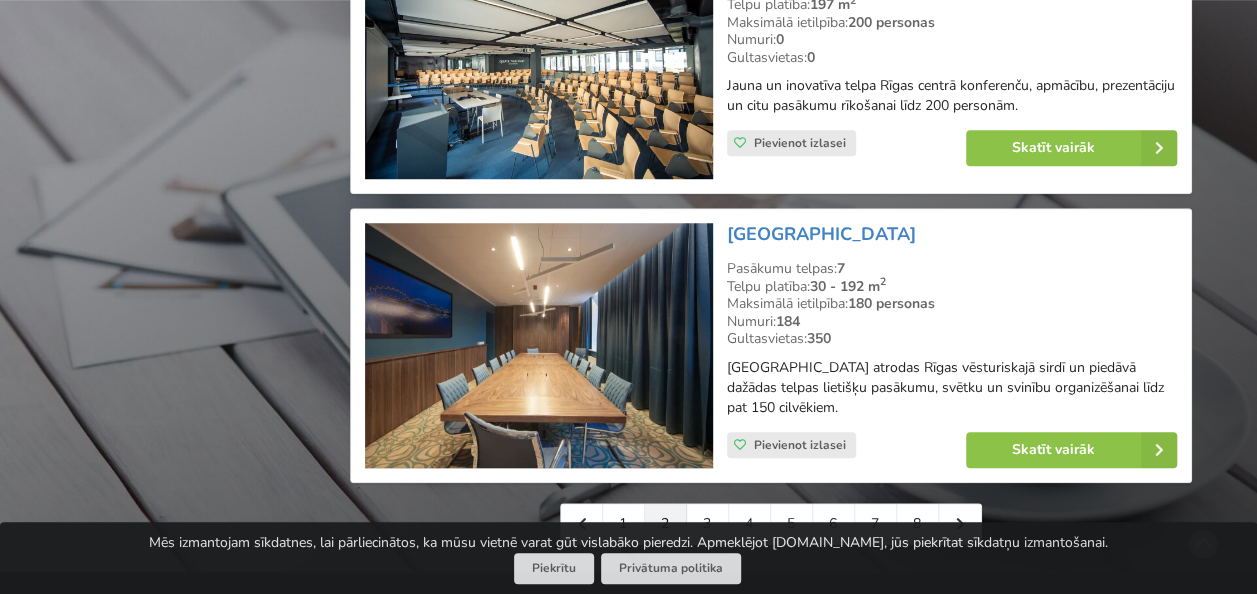 scroll, scrollTop: 4600, scrollLeft: 0, axis: vertical 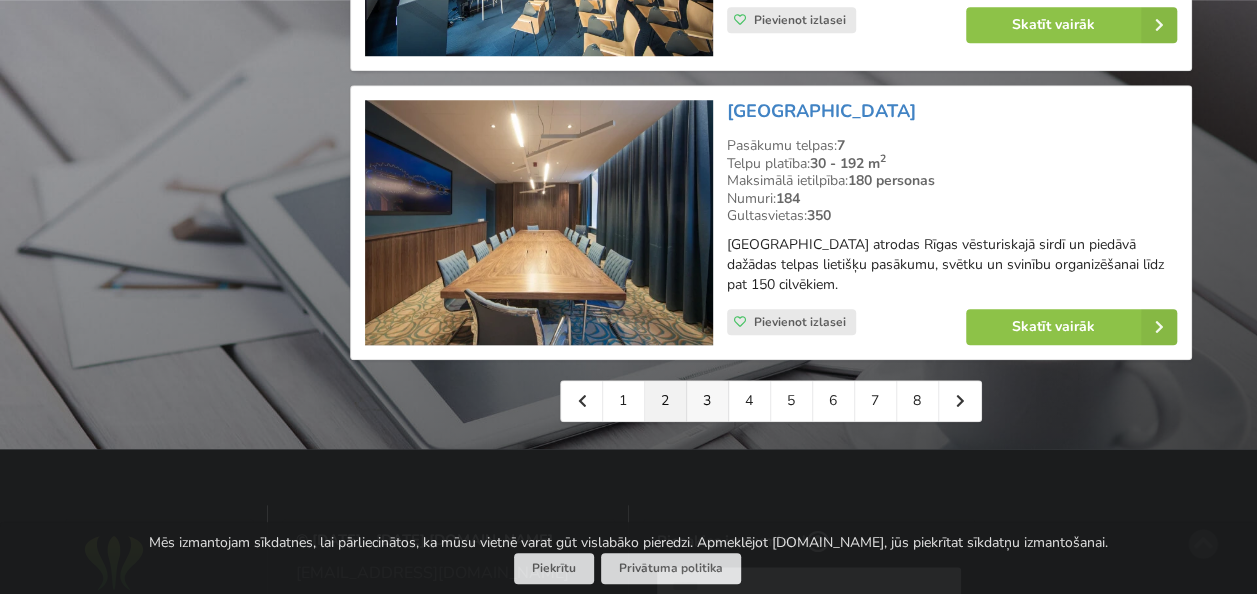 click on "3" at bounding box center [708, 401] 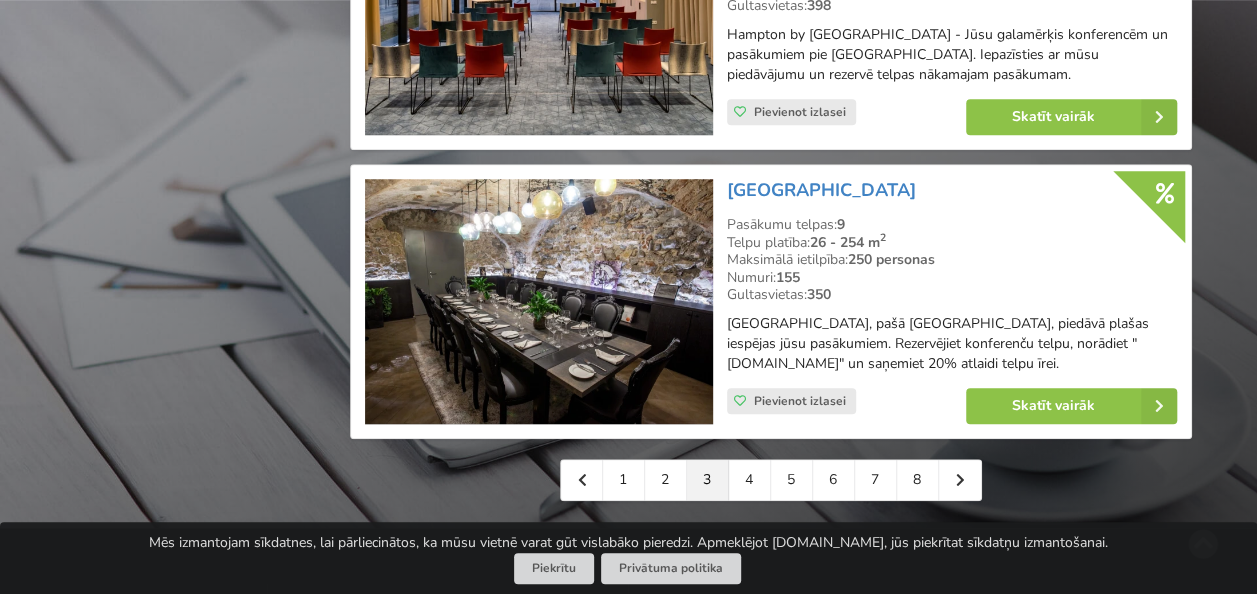 scroll, scrollTop: 4600, scrollLeft: 0, axis: vertical 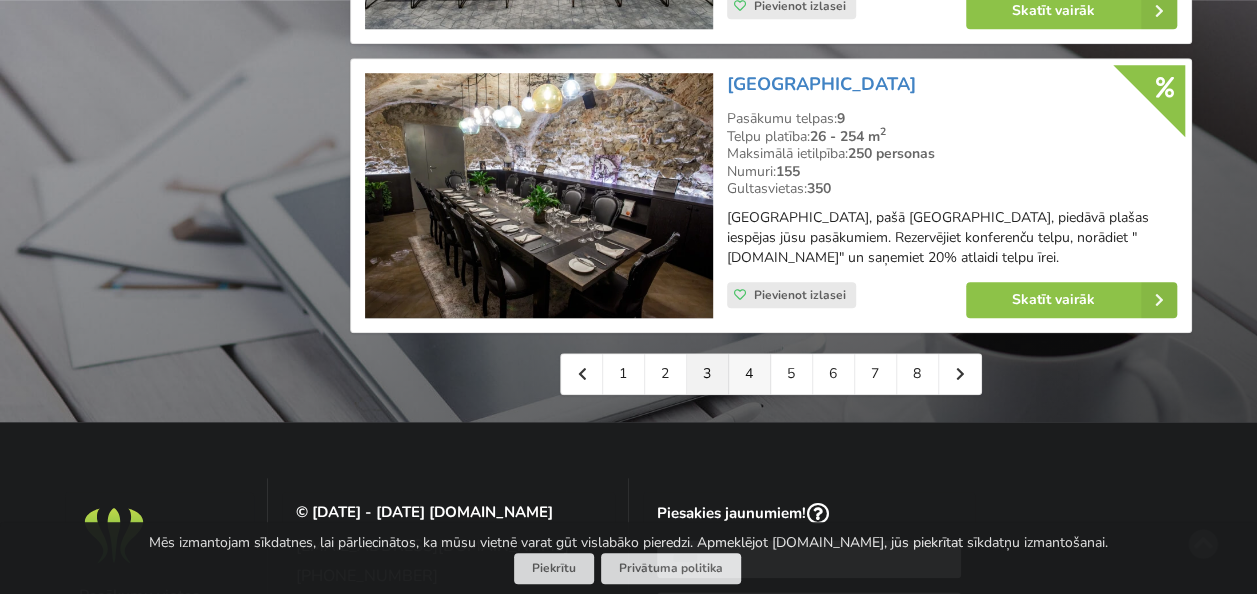 click on "4" at bounding box center [750, 374] 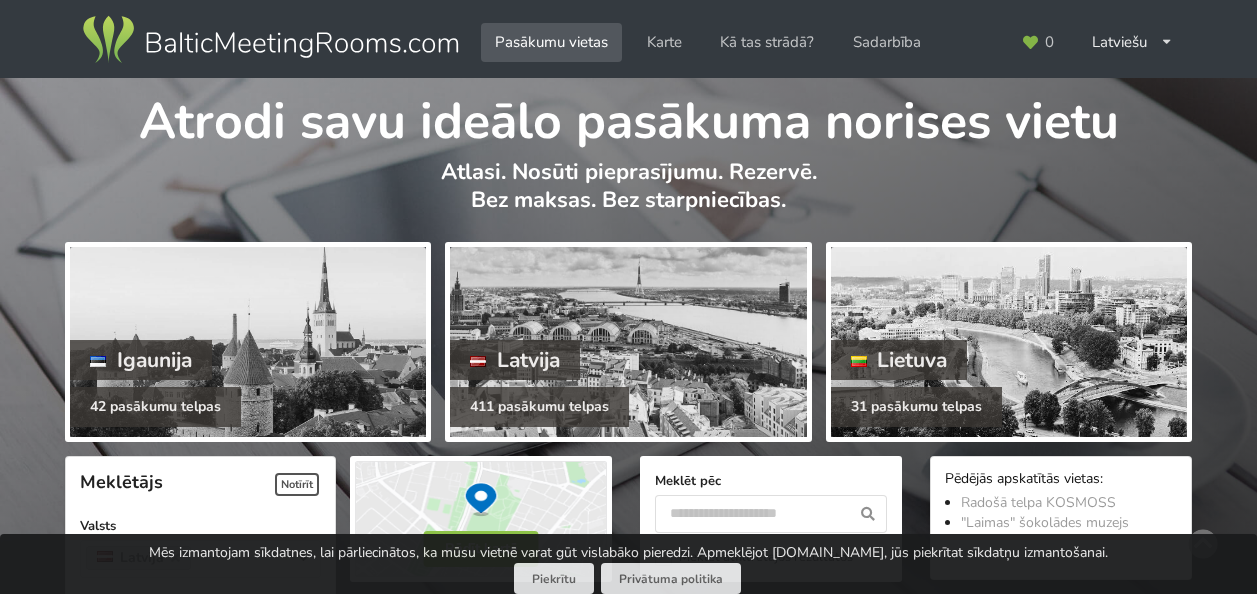 scroll, scrollTop: 600, scrollLeft: 0, axis: vertical 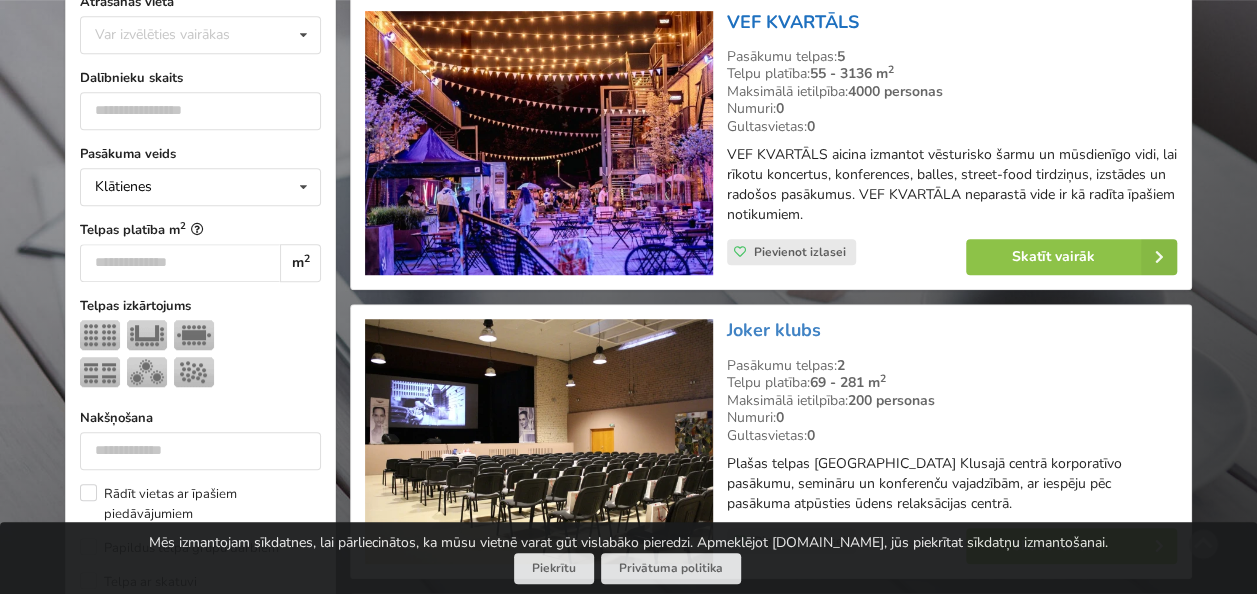 click on "VEF KVARTĀLS" at bounding box center (793, 22) 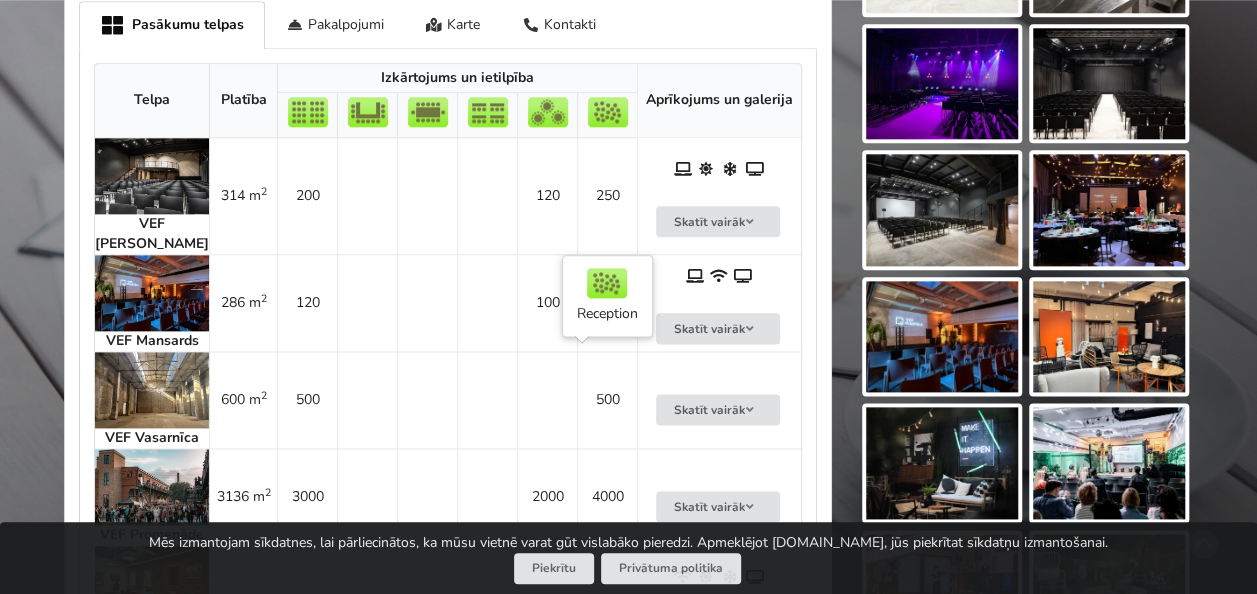 scroll, scrollTop: 1400, scrollLeft: 0, axis: vertical 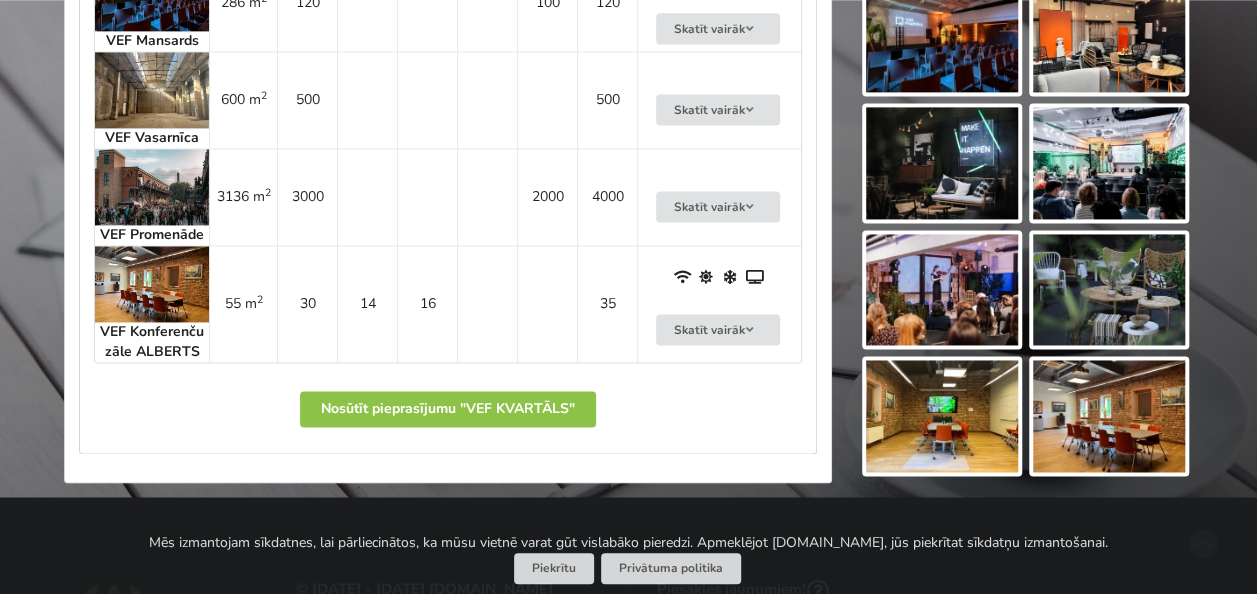 click at bounding box center (152, 284) 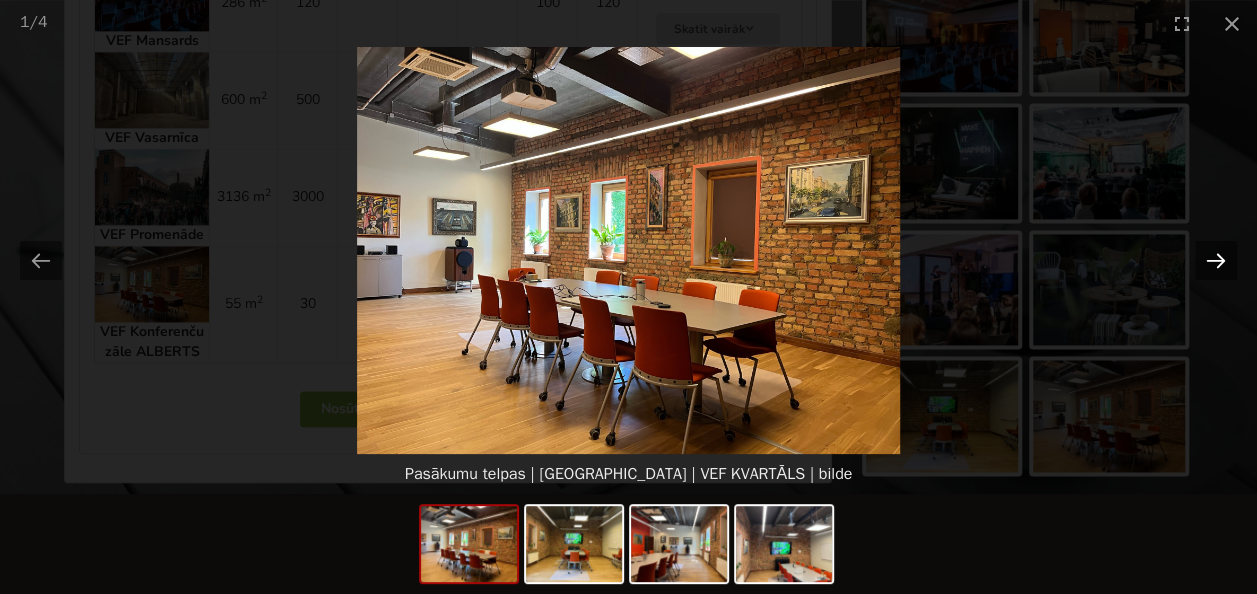 click at bounding box center [1216, 260] 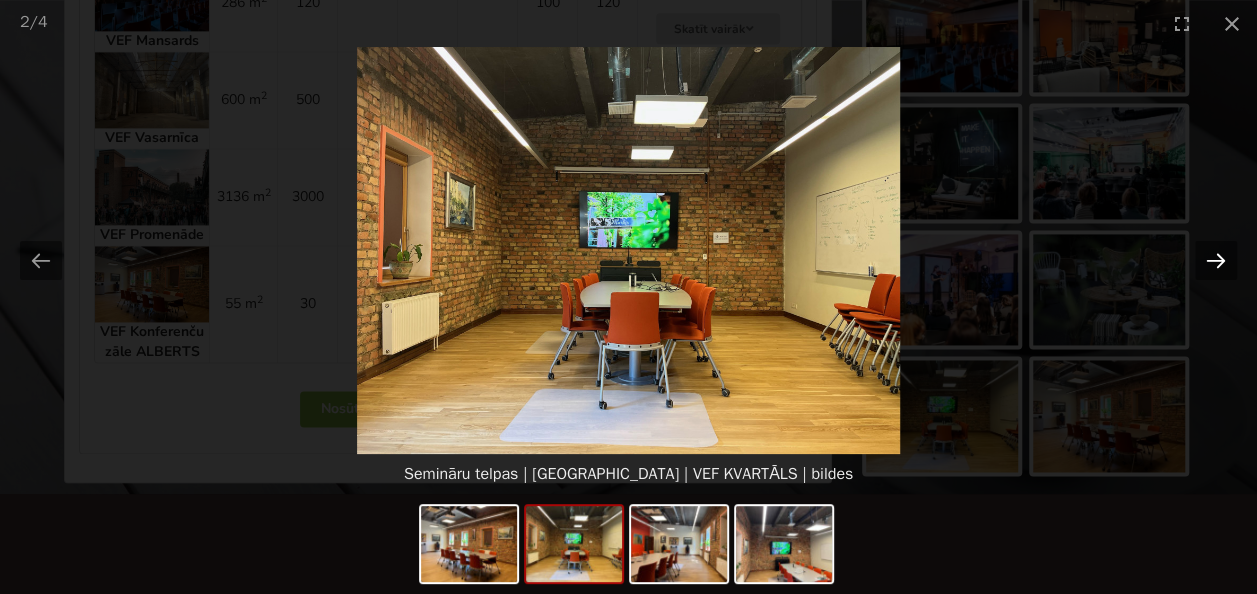 click at bounding box center (1216, 260) 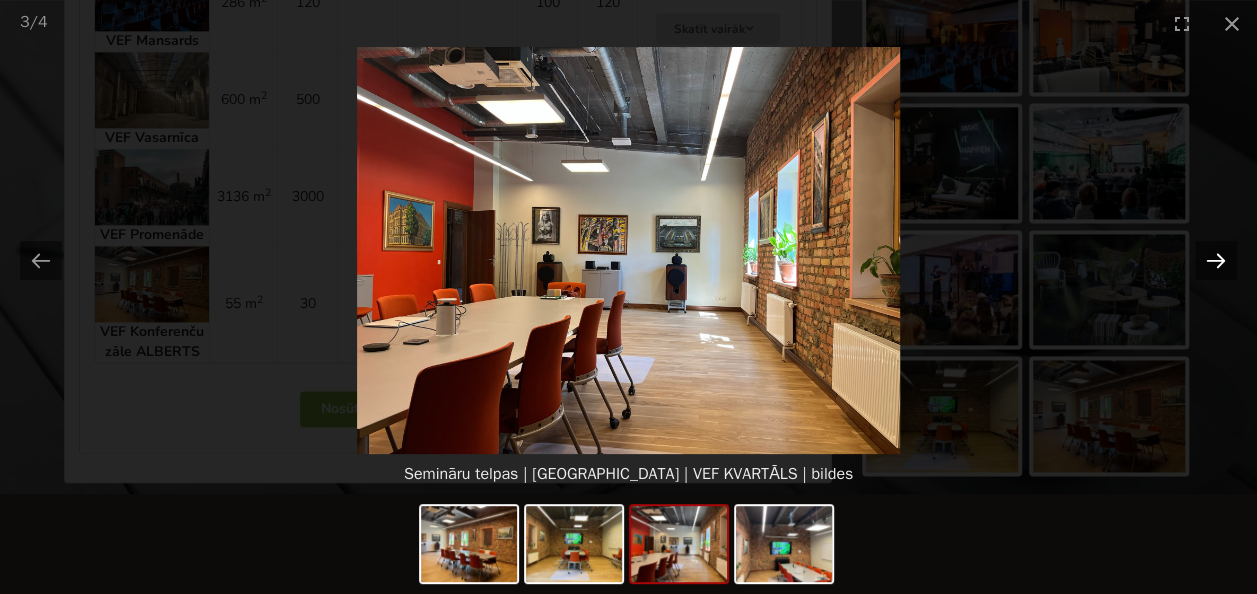 click at bounding box center (1216, 260) 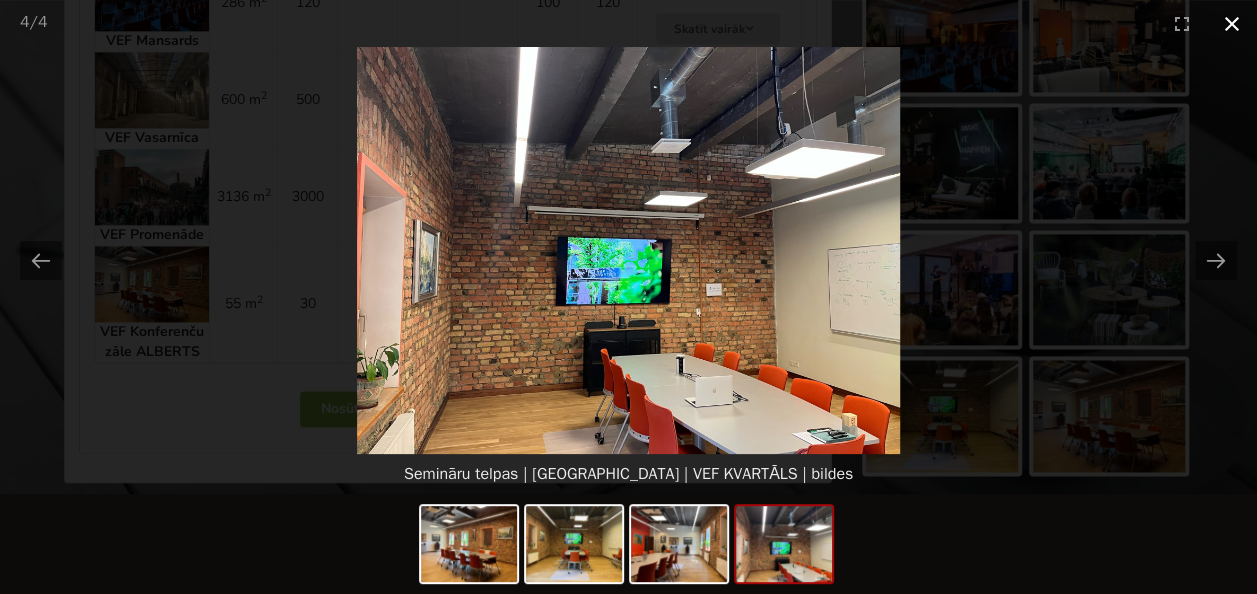 click at bounding box center [1232, 23] 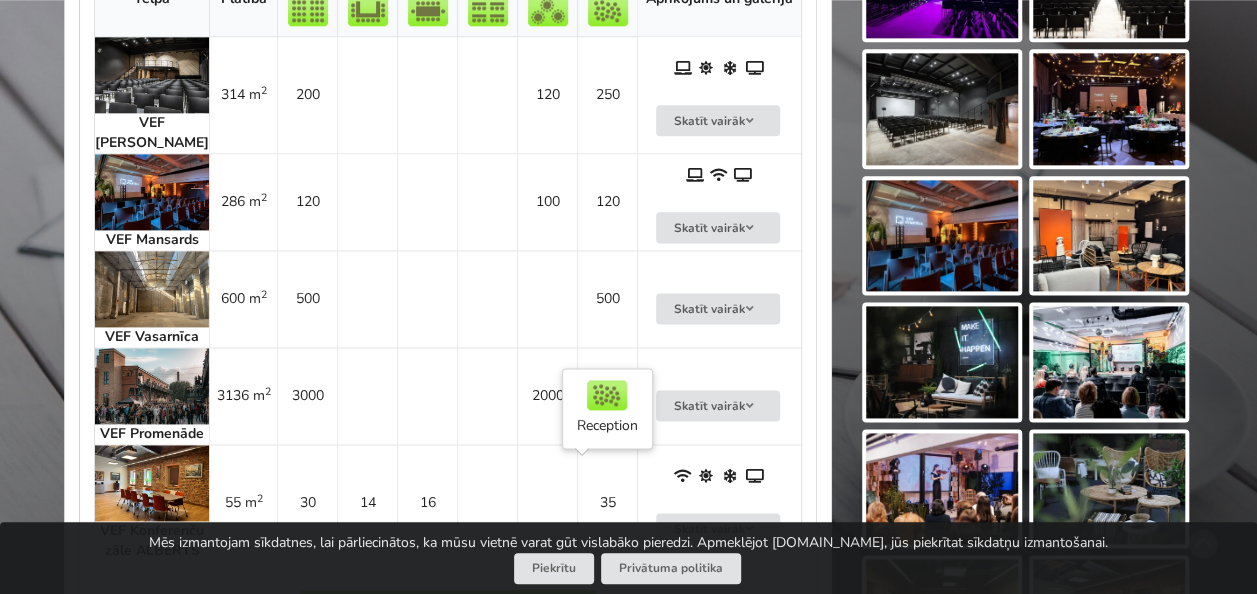 scroll, scrollTop: 1400, scrollLeft: 0, axis: vertical 